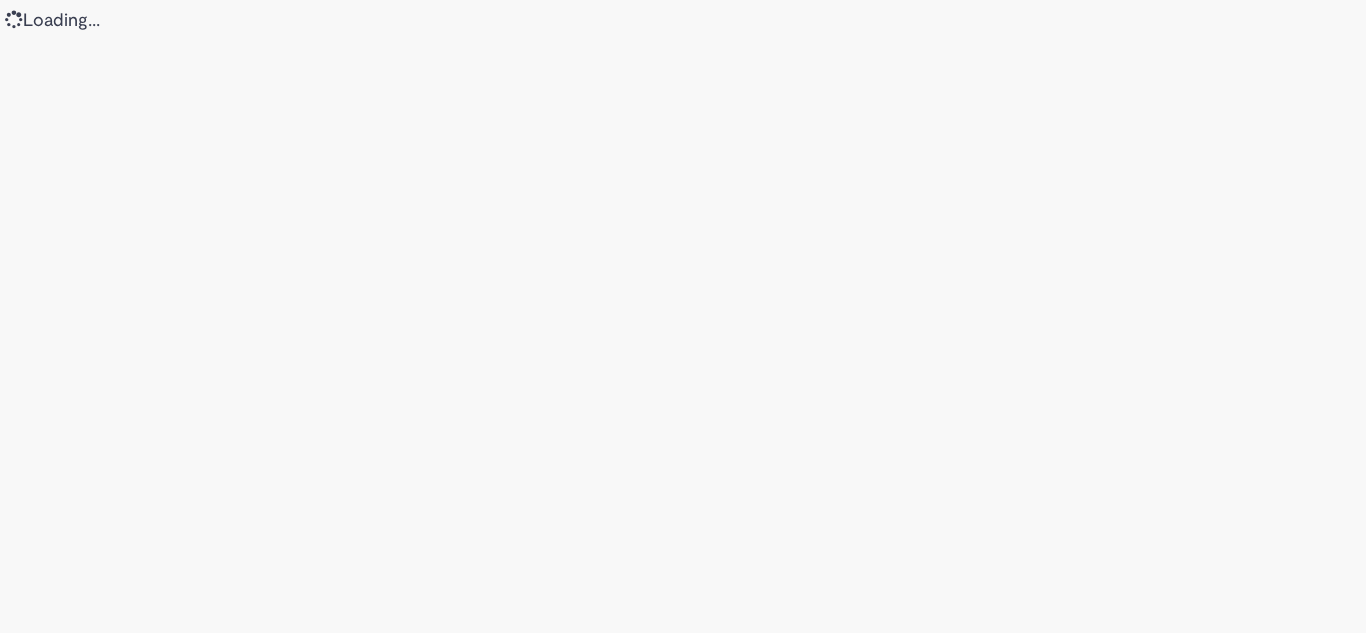 scroll, scrollTop: 0, scrollLeft: 0, axis: both 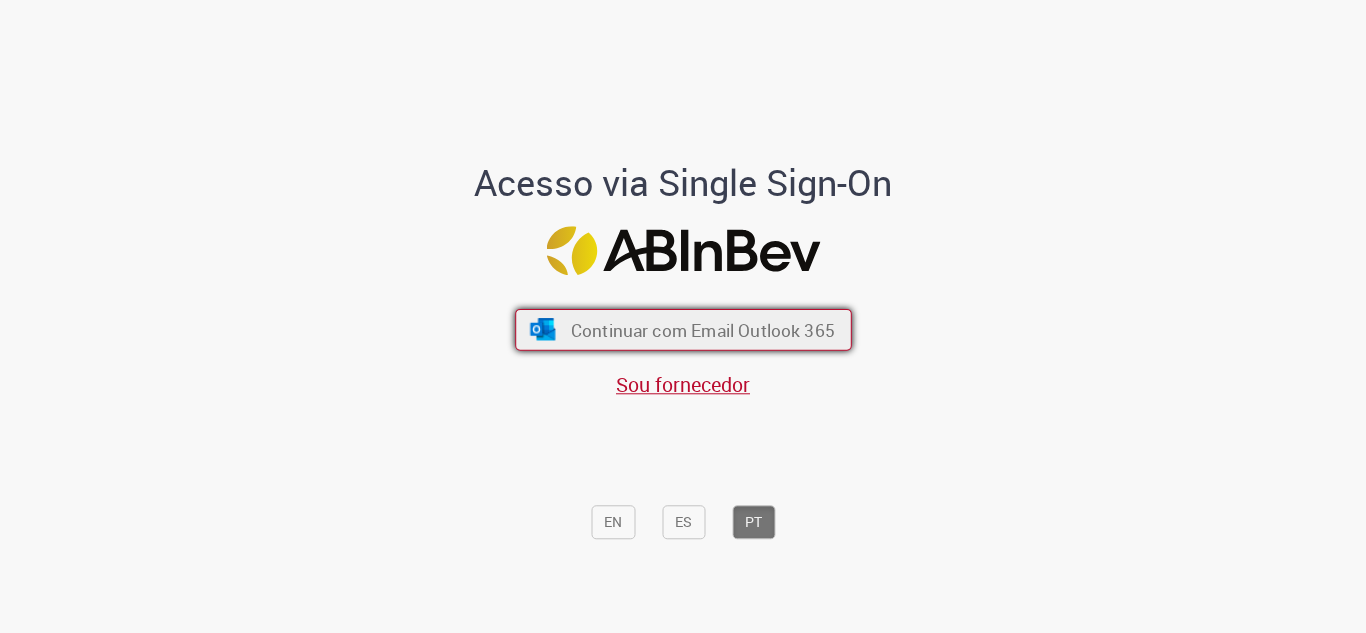 click on "Continuar com Email Outlook 365" at bounding box center (702, 329) 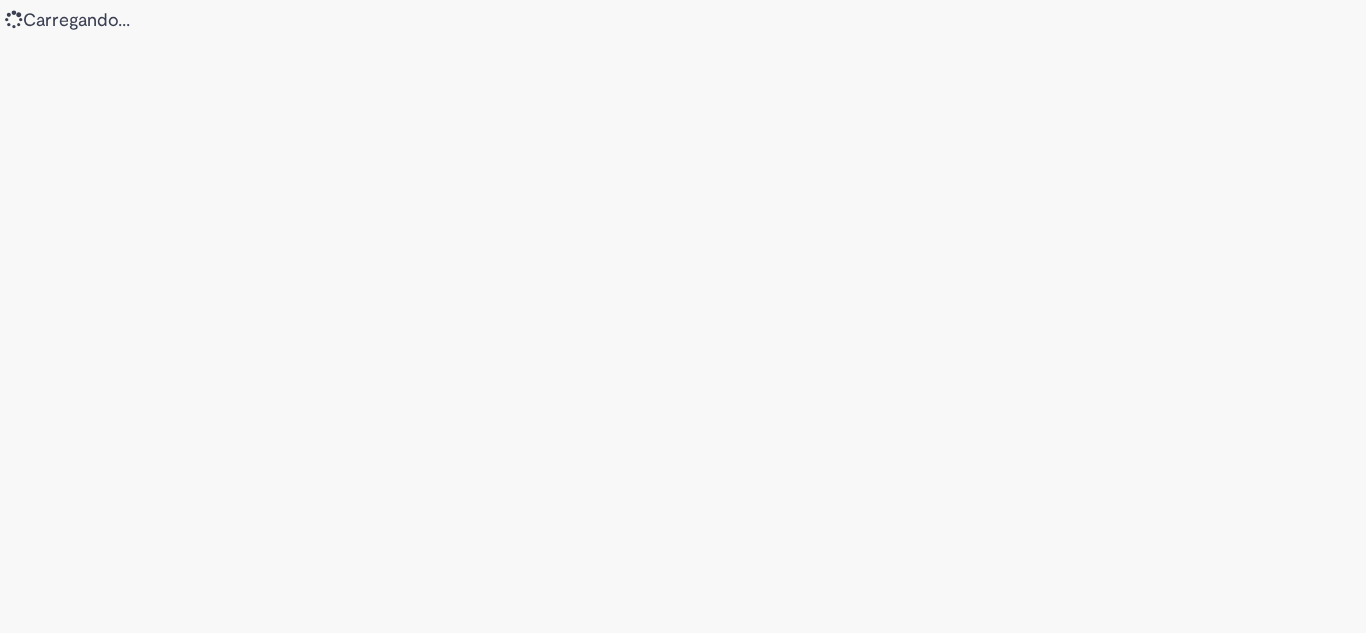 scroll, scrollTop: 0, scrollLeft: 0, axis: both 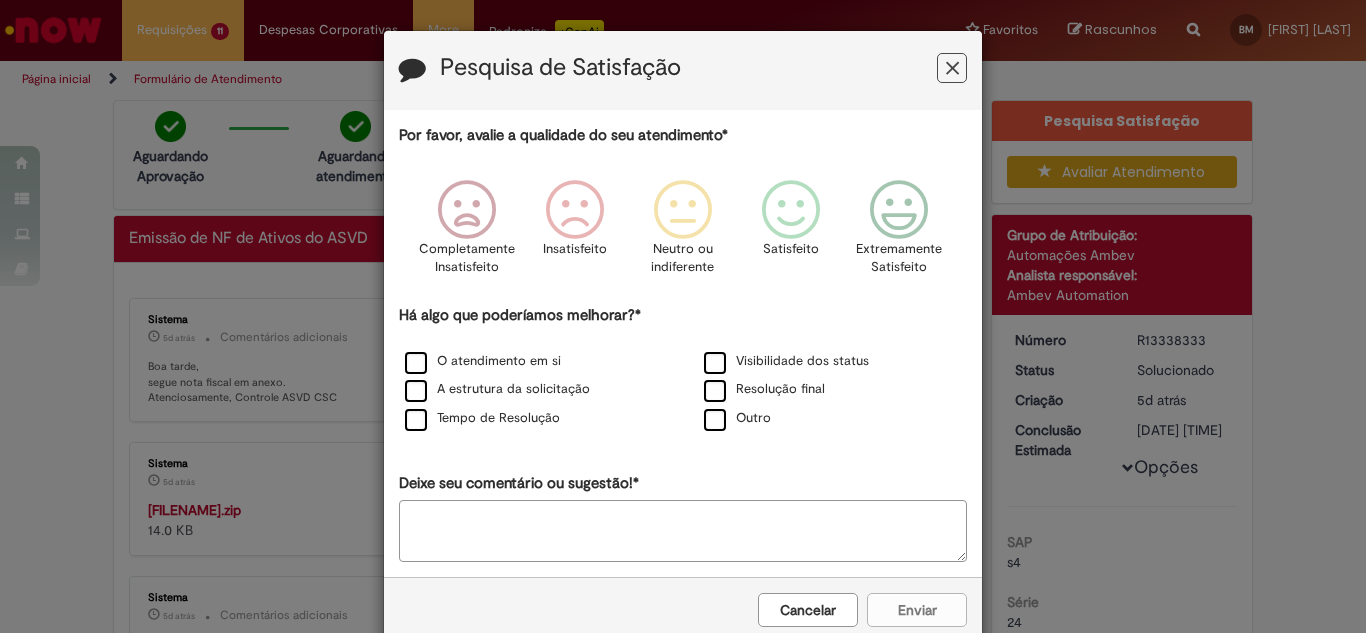 click on "Pesquisa de Satisfação" at bounding box center [683, 70] 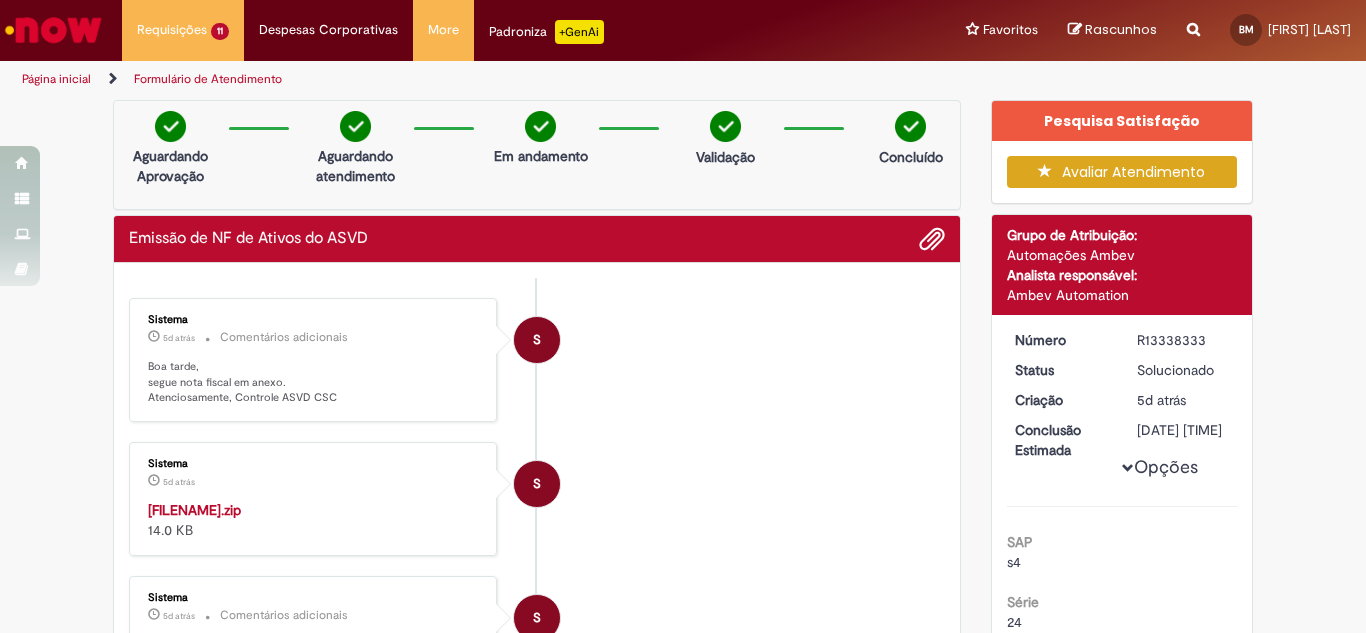click at bounding box center (1193, 18) 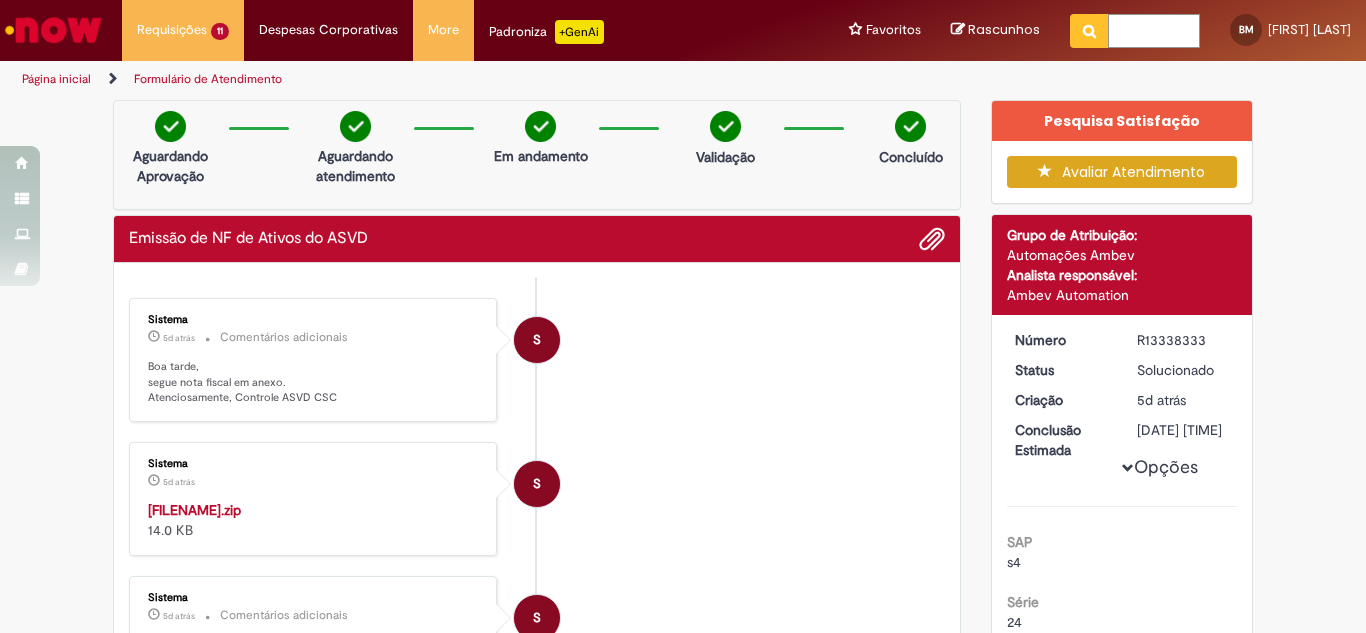 click at bounding box center (1154, 31) 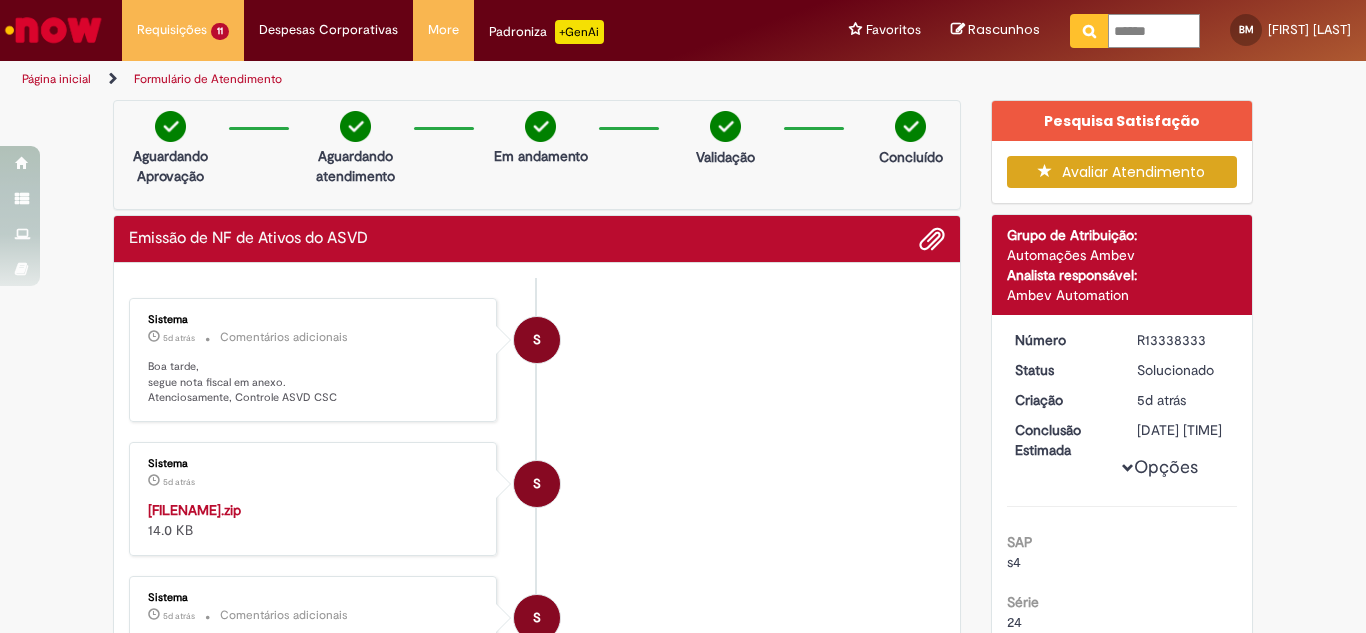 type on "*******" 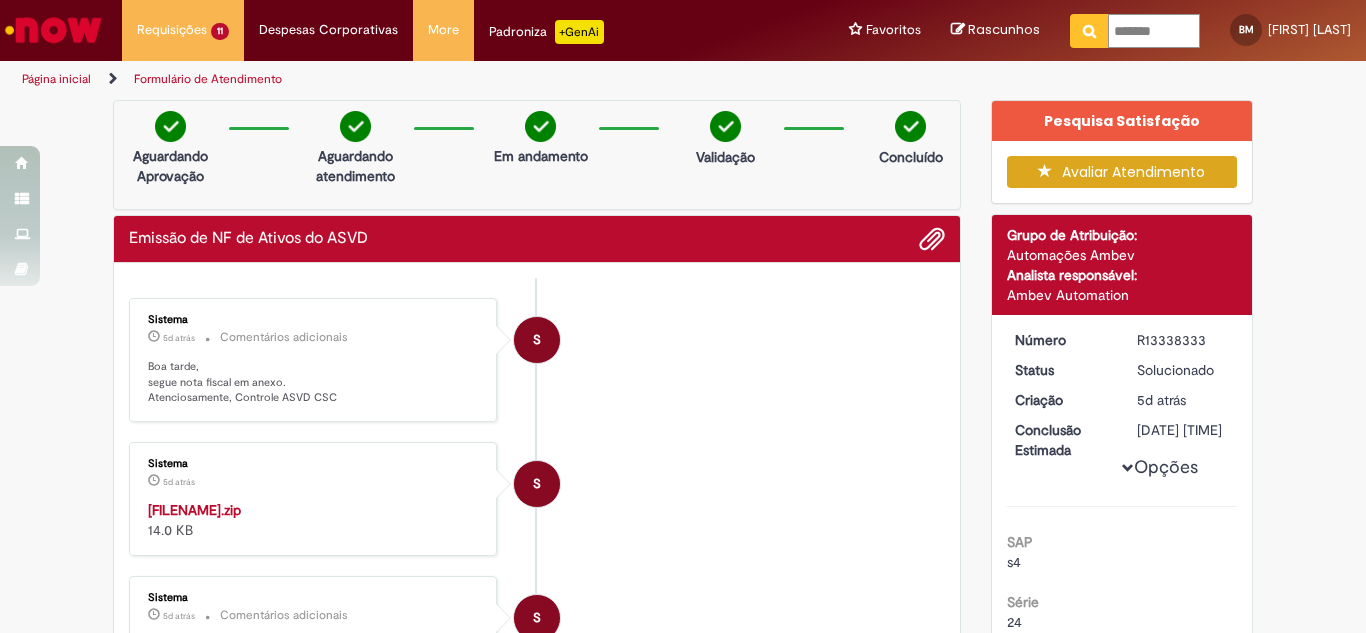 click at bounding box center [1089, 31] 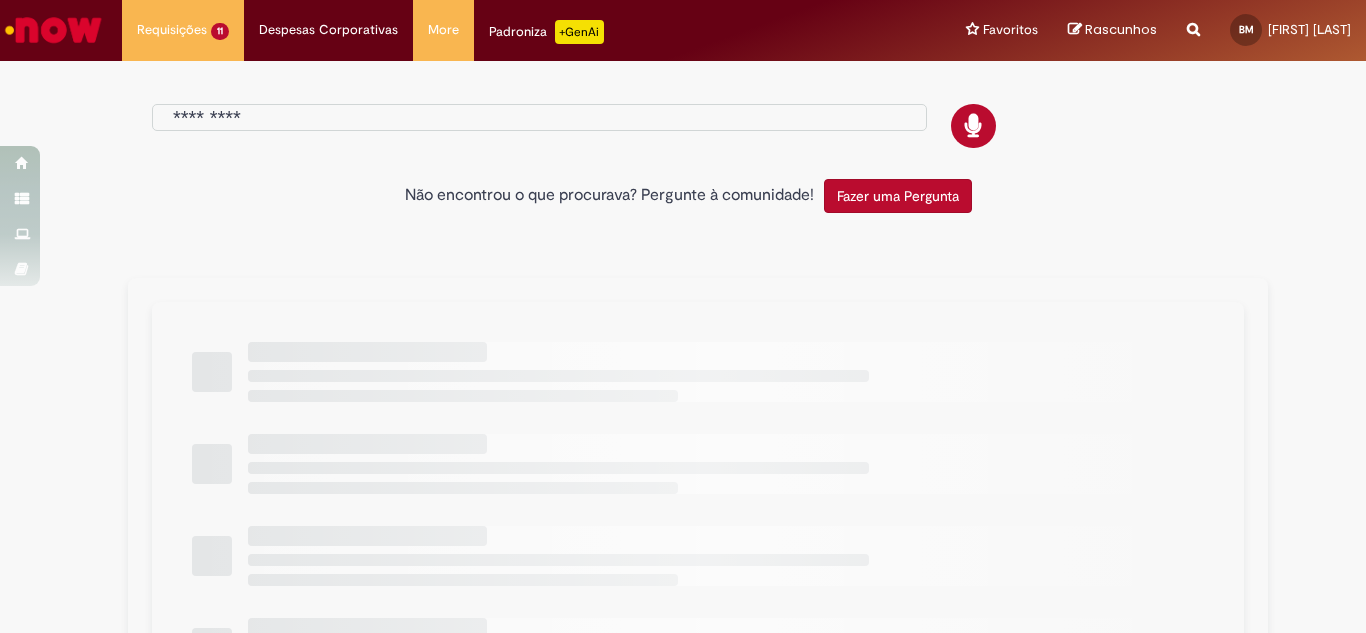type on "*******" 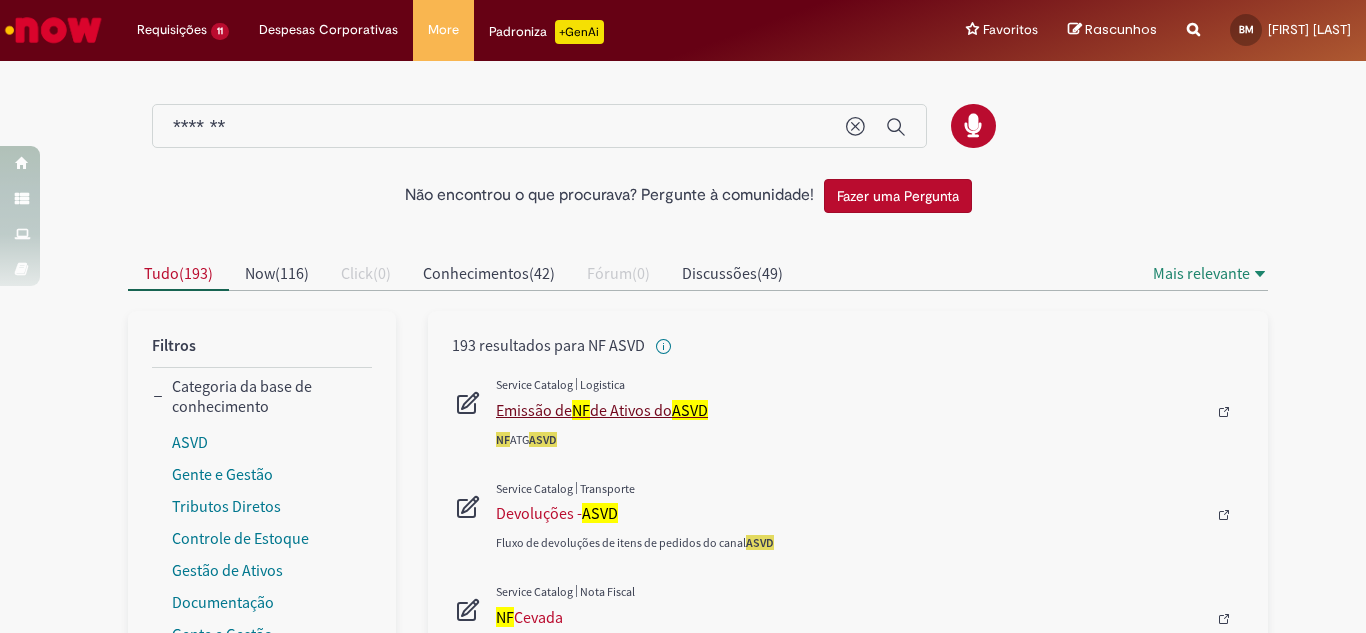 click on "Emissão de  NF  de Ativos do  ASVD" at bounding box center [851, 410] 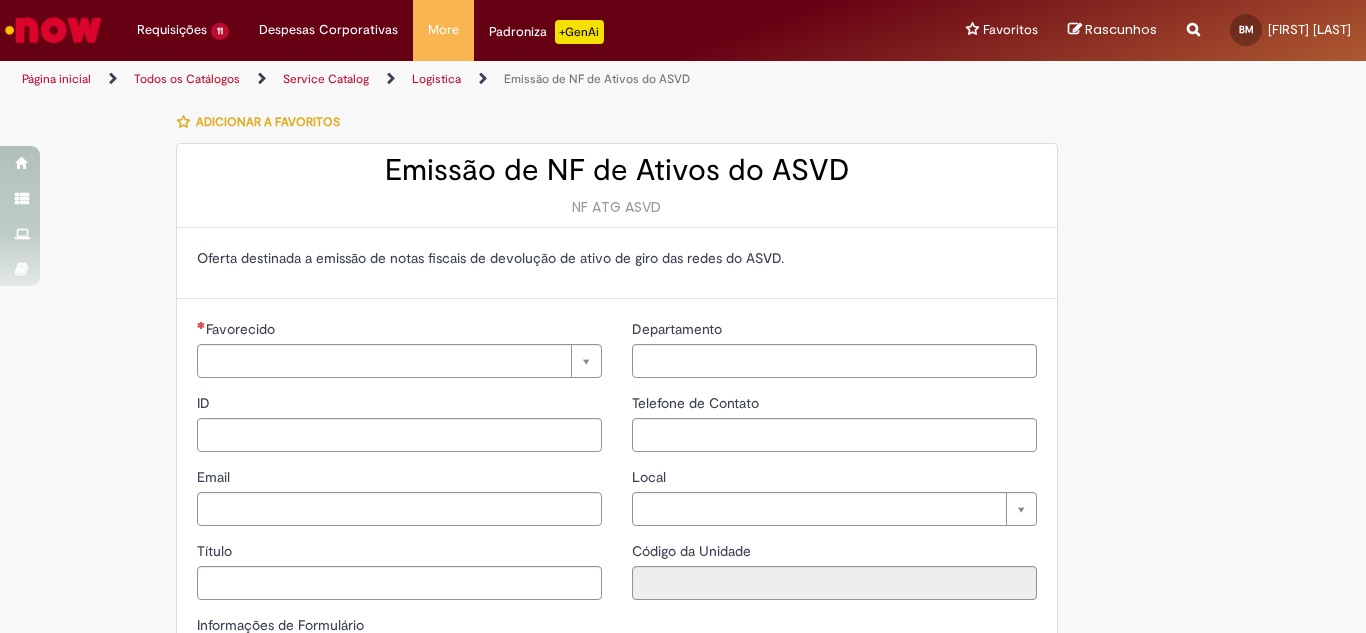 type on "**********" 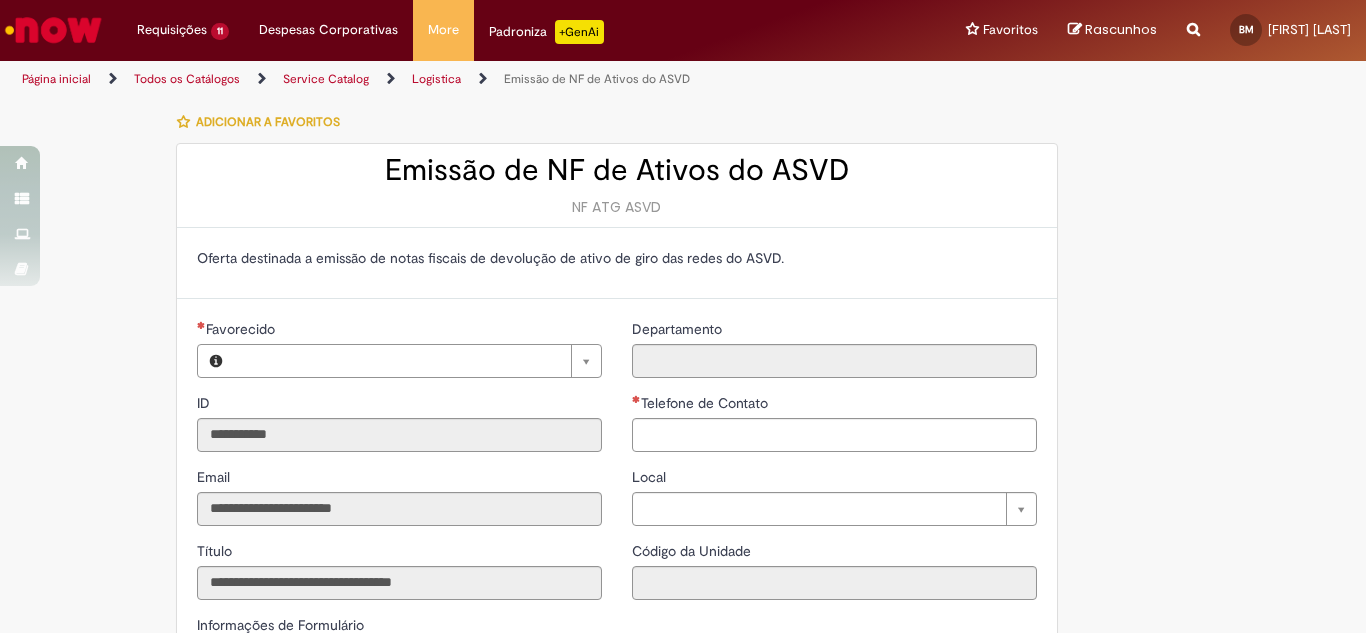 type on "**********" 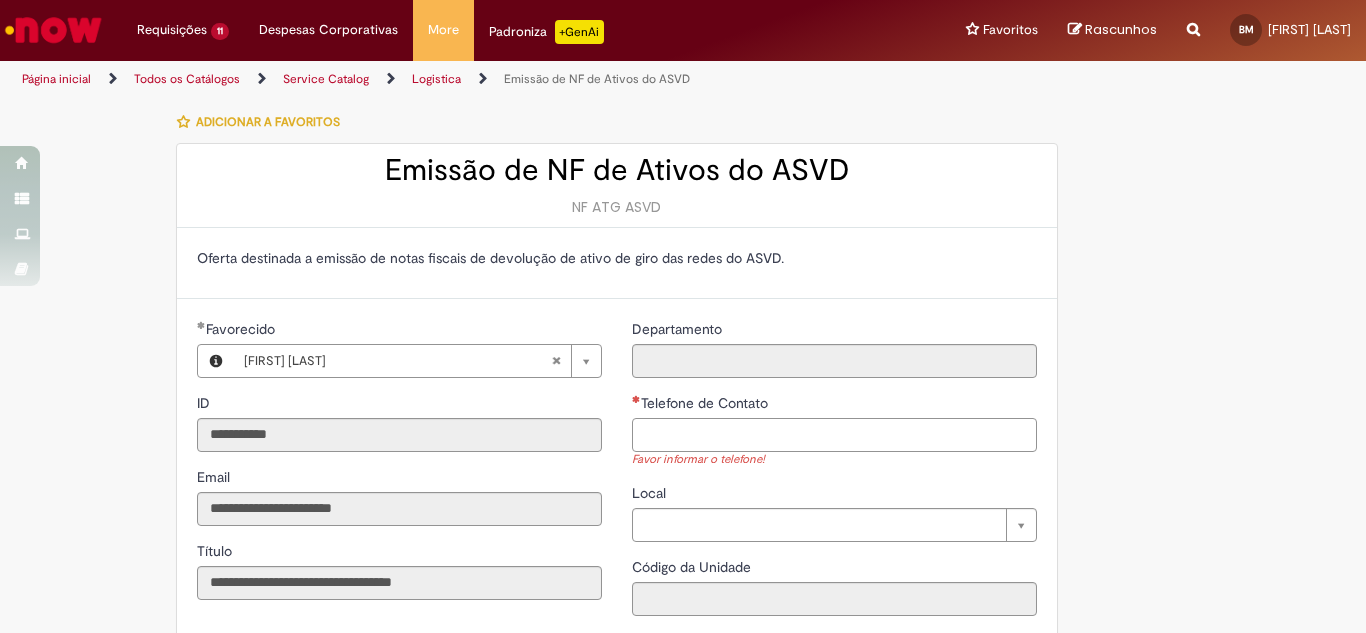 click on "Telefone de Contato" at bounding box center (834, 435) 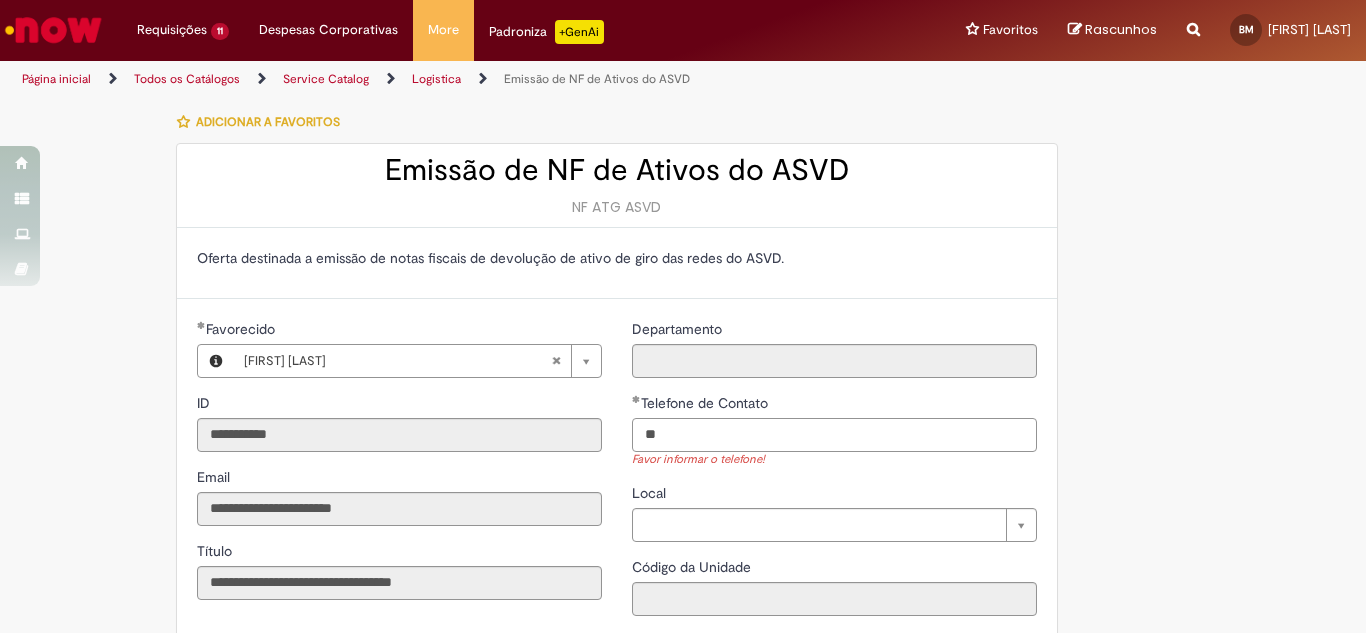 type on "**" 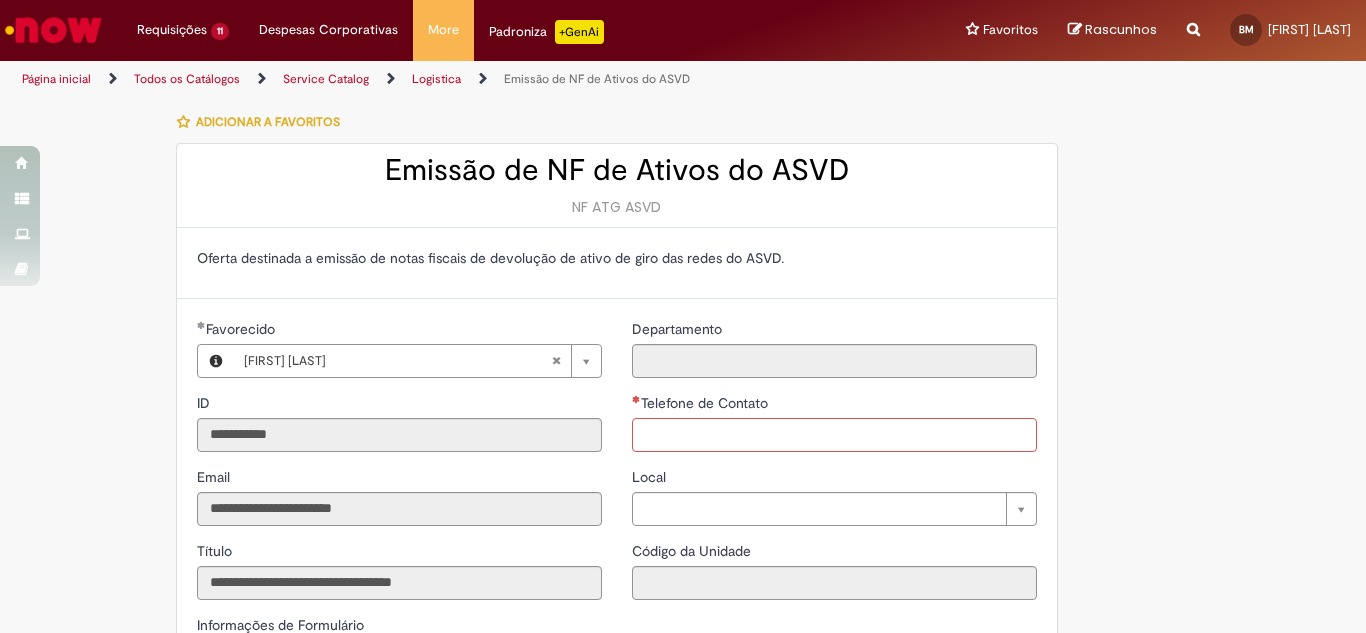 click on "Telefone de Contato" at bounding box center (834, 435) 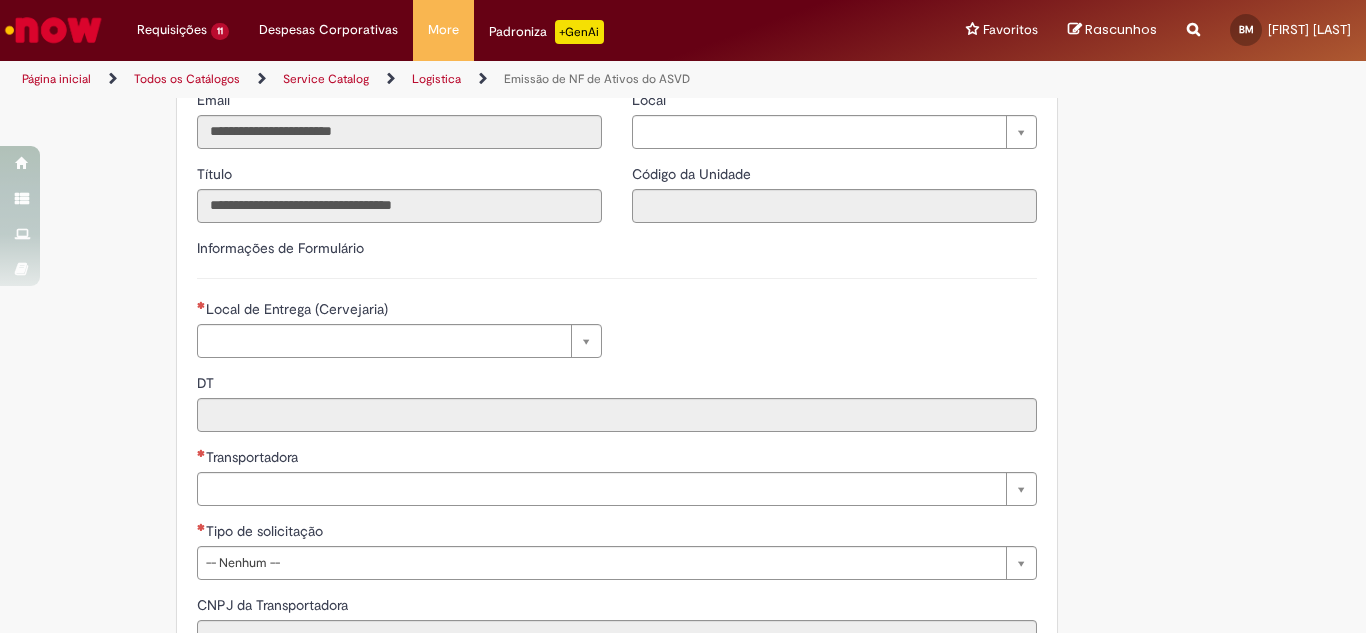scroll, scrollTop: 400, scrollLeft: 0, axis: vertical 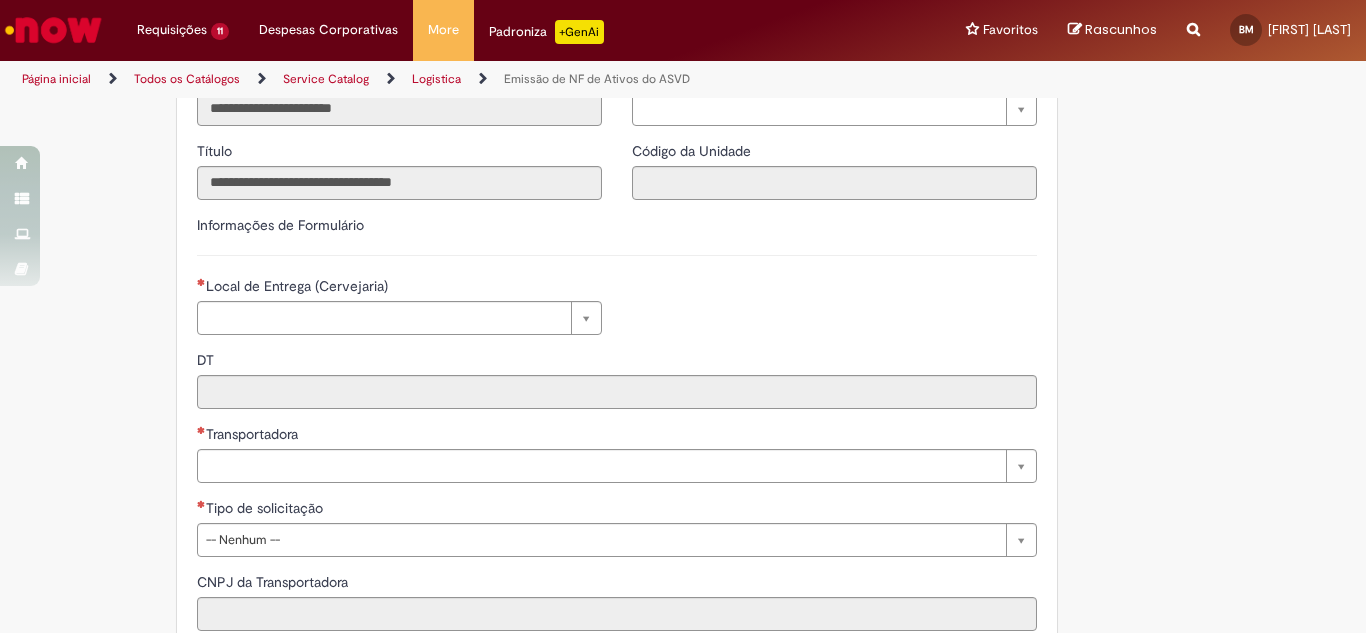 type on "**********" 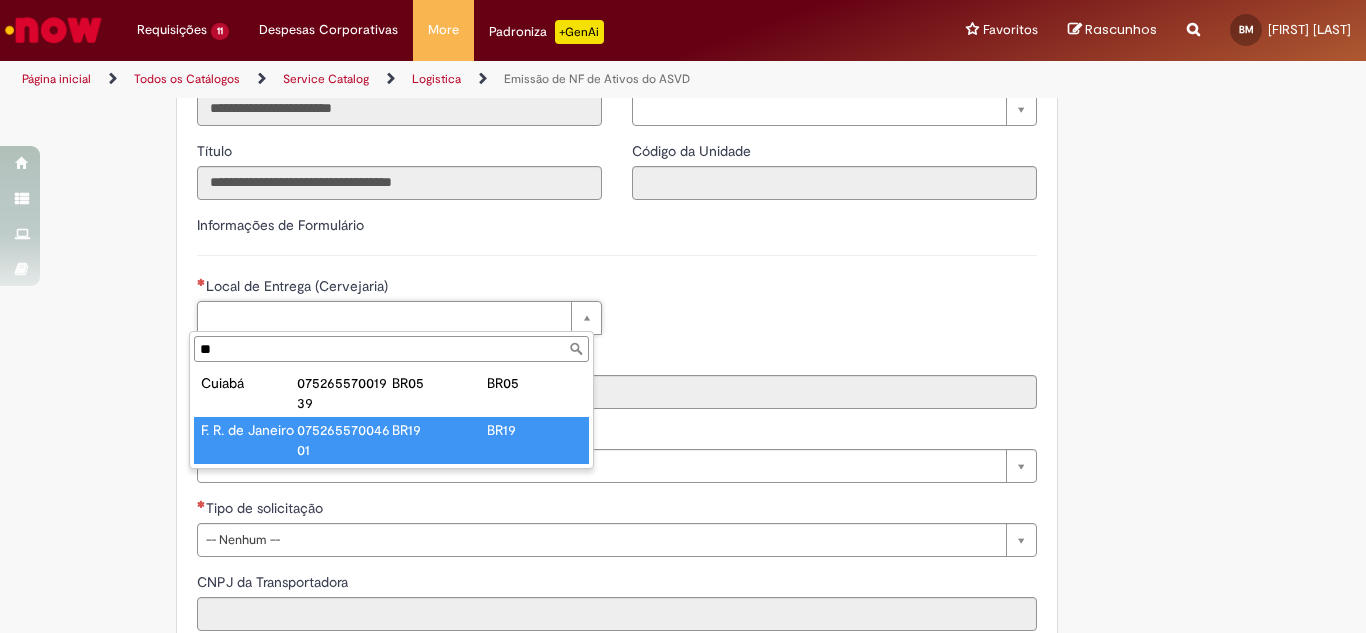type on "**" 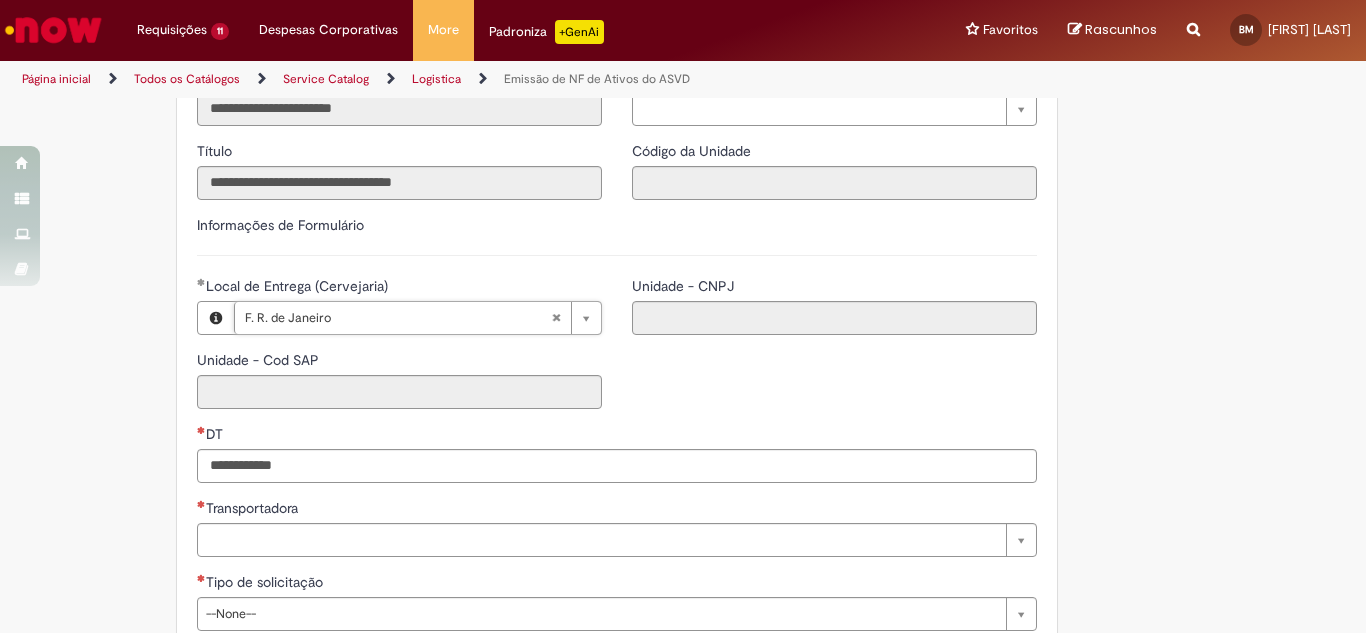 type on "****" 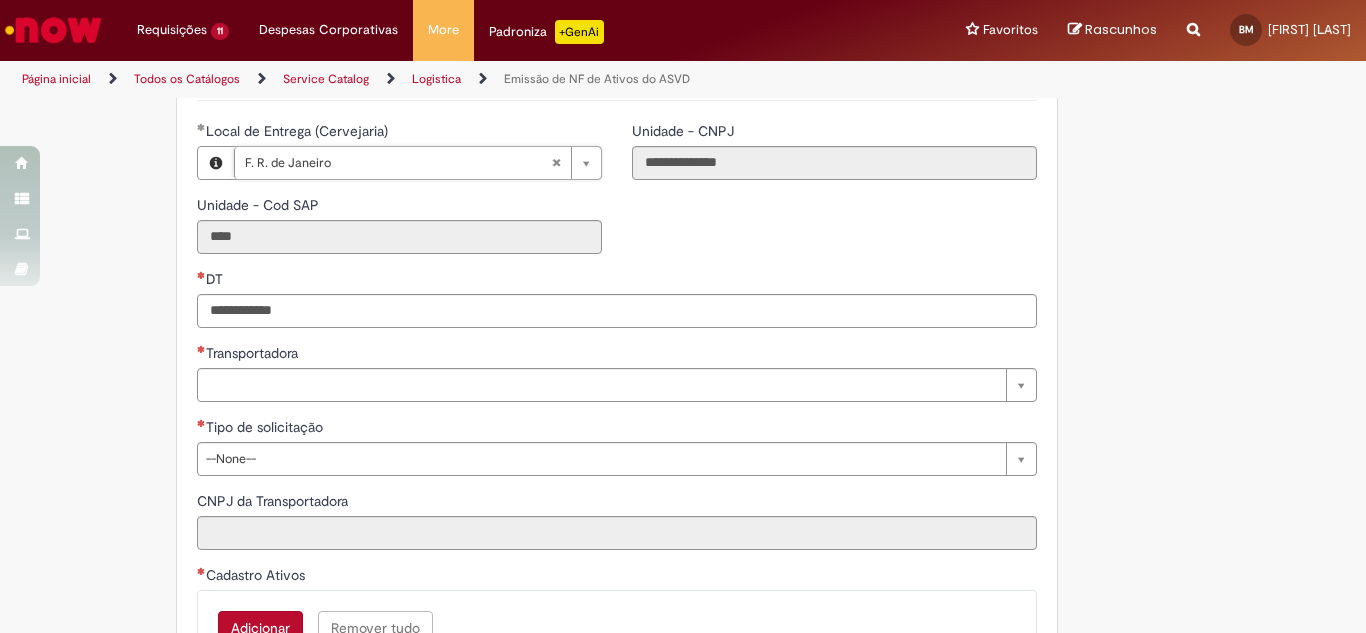 scroll, scrollTop: 600, scrollLeft: 0, axis: vertical 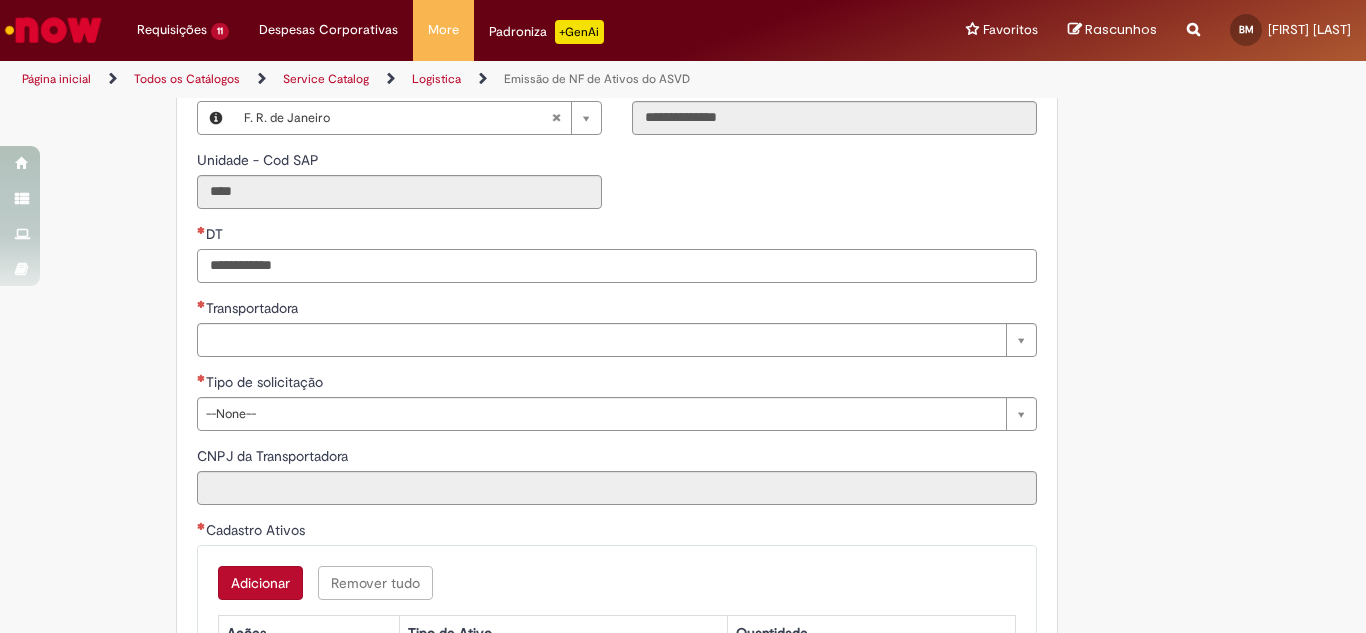click on "DT" at bounding box center (617, 266) 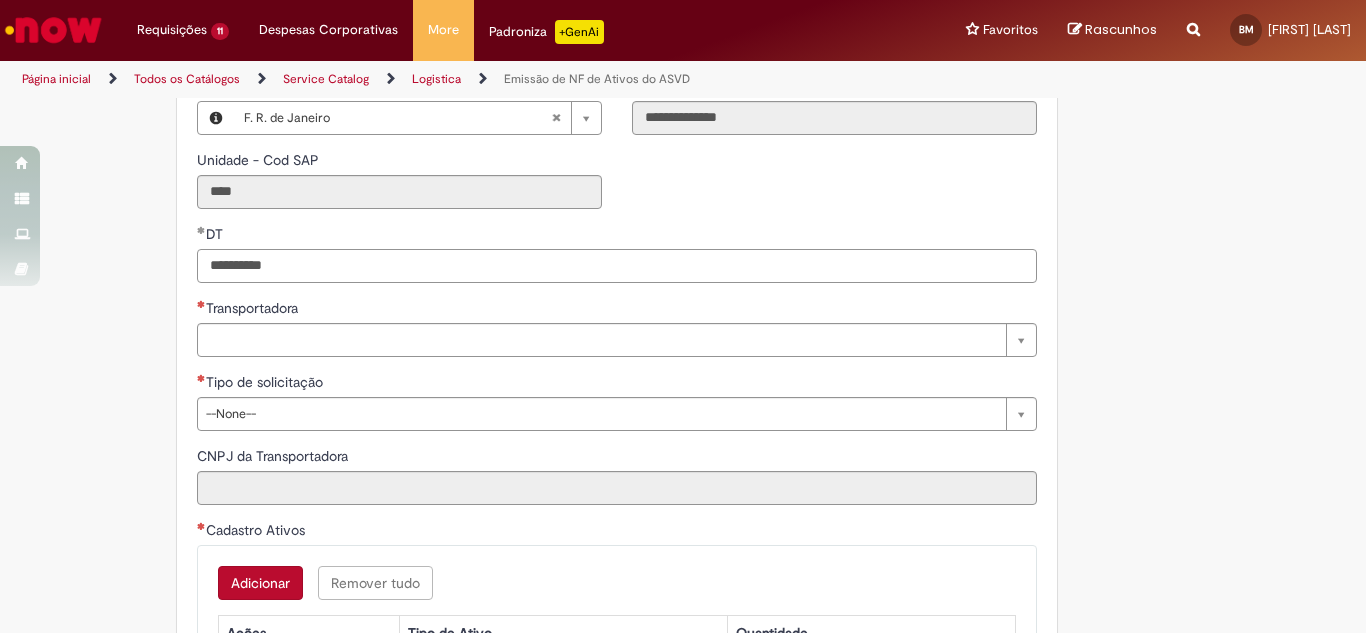 type on "**********" 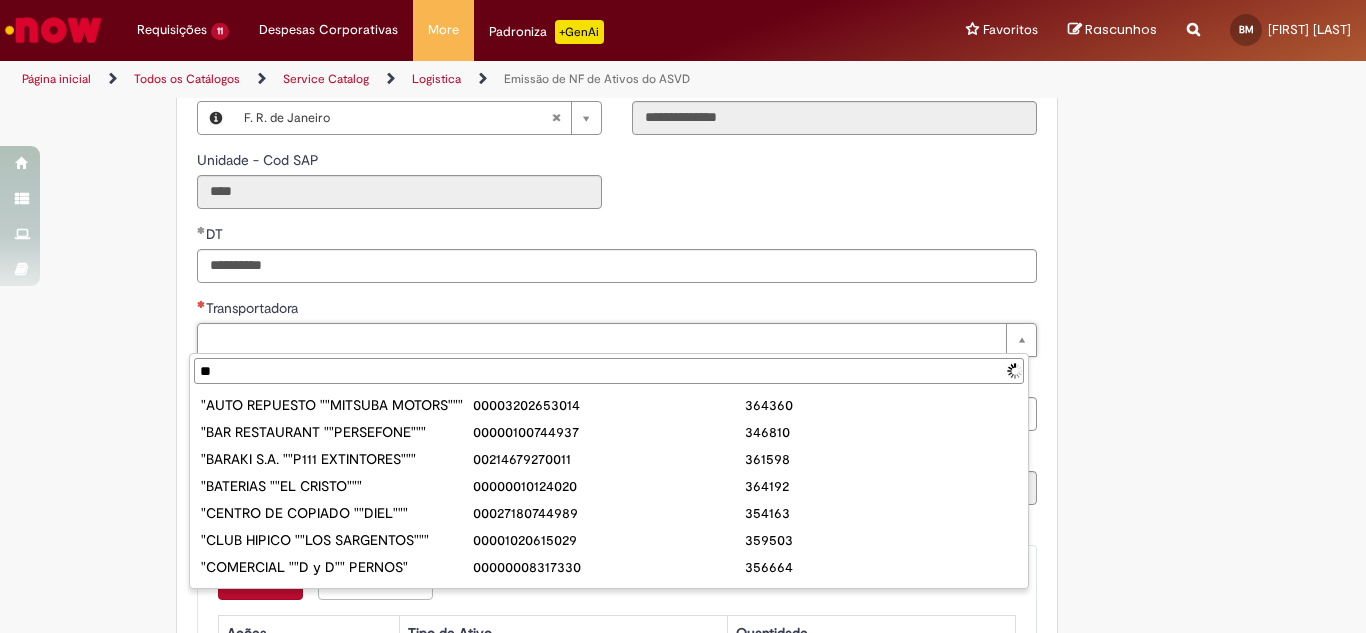 type on "*" 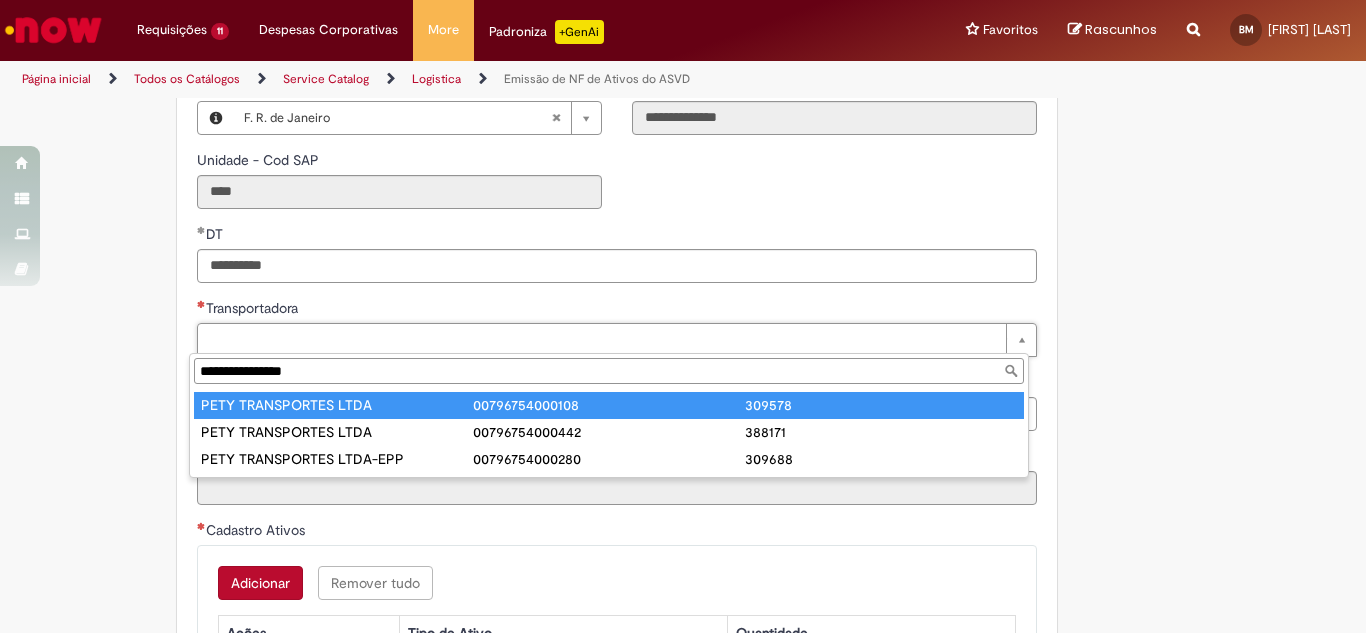 type on "**********" 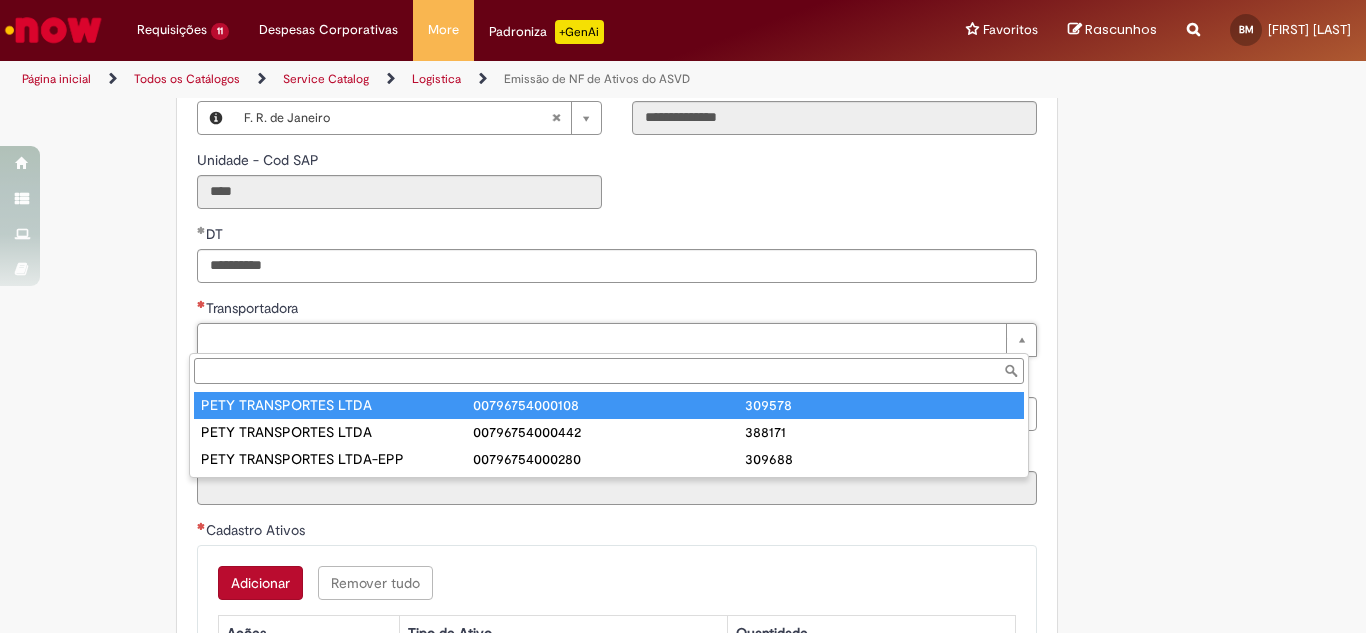 type on "**********" 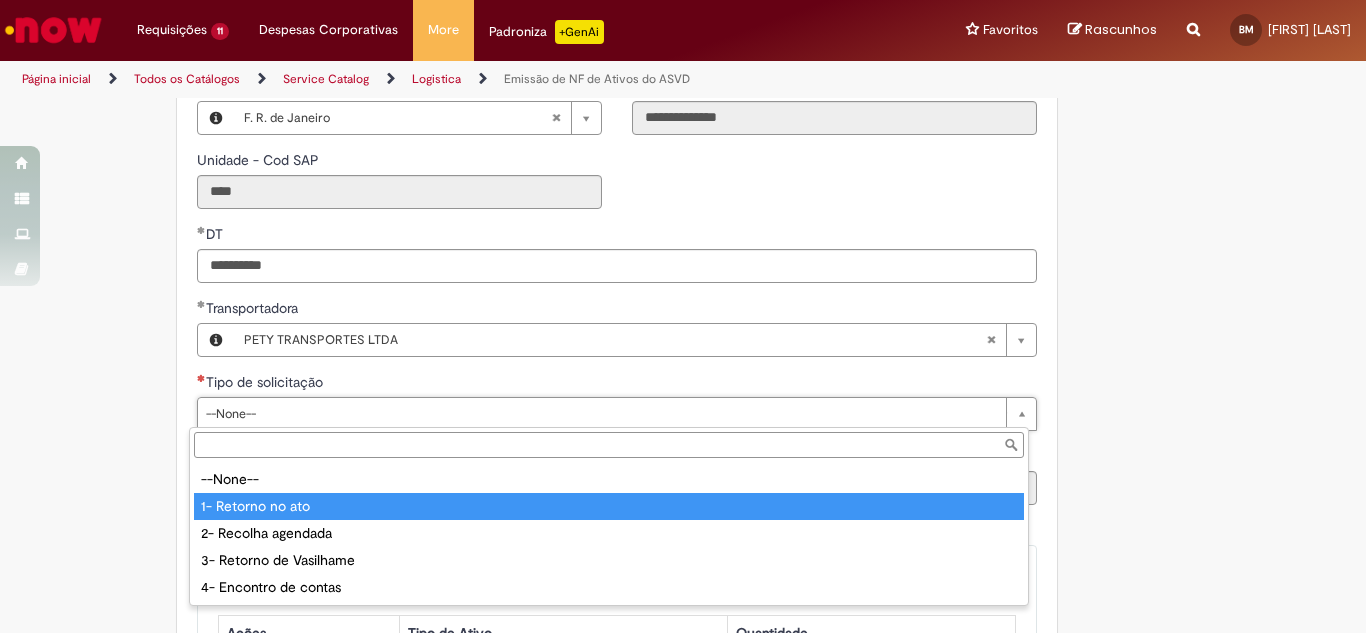 type on "**********" 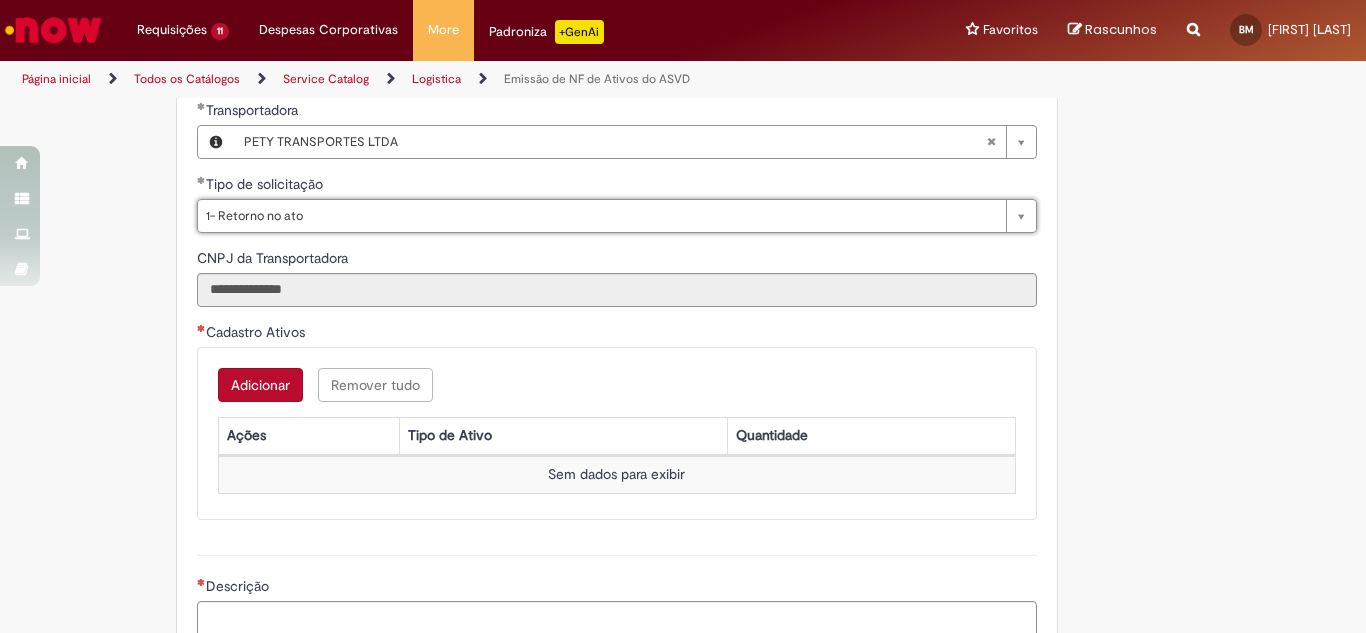scroll, scrollTop: 800, scrollLeft: 0, axis: vertical 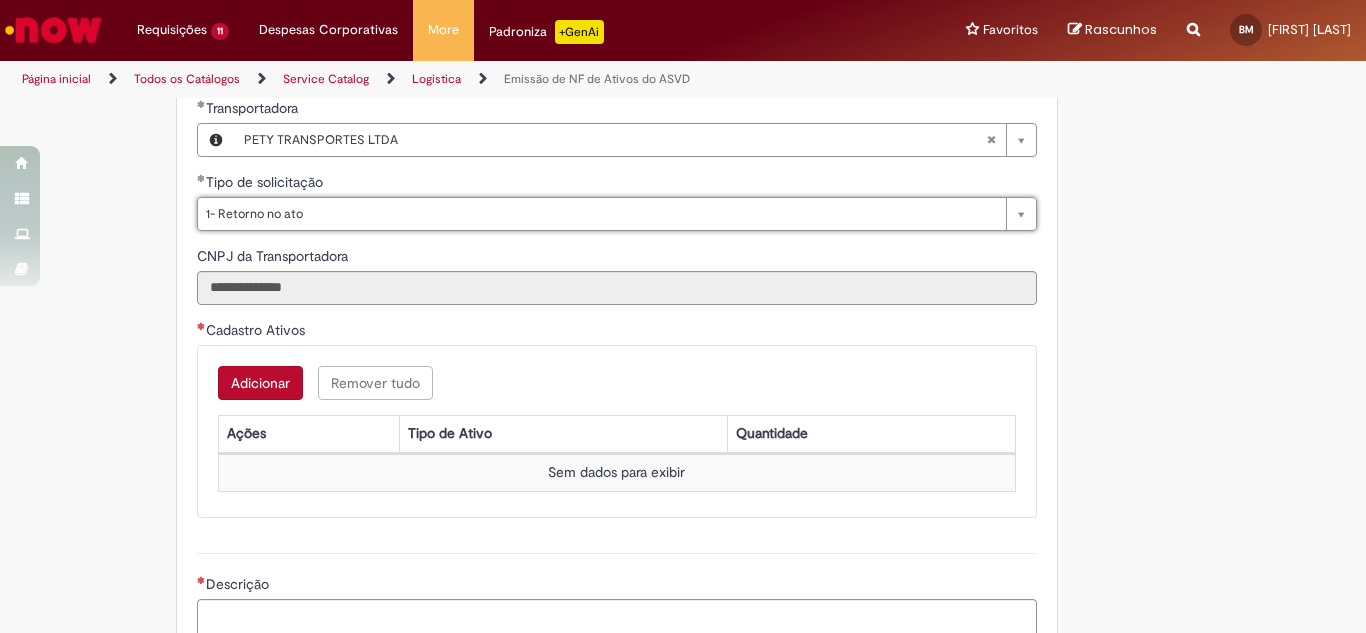 click on "Adicionar" at bounding box center [260, 383] 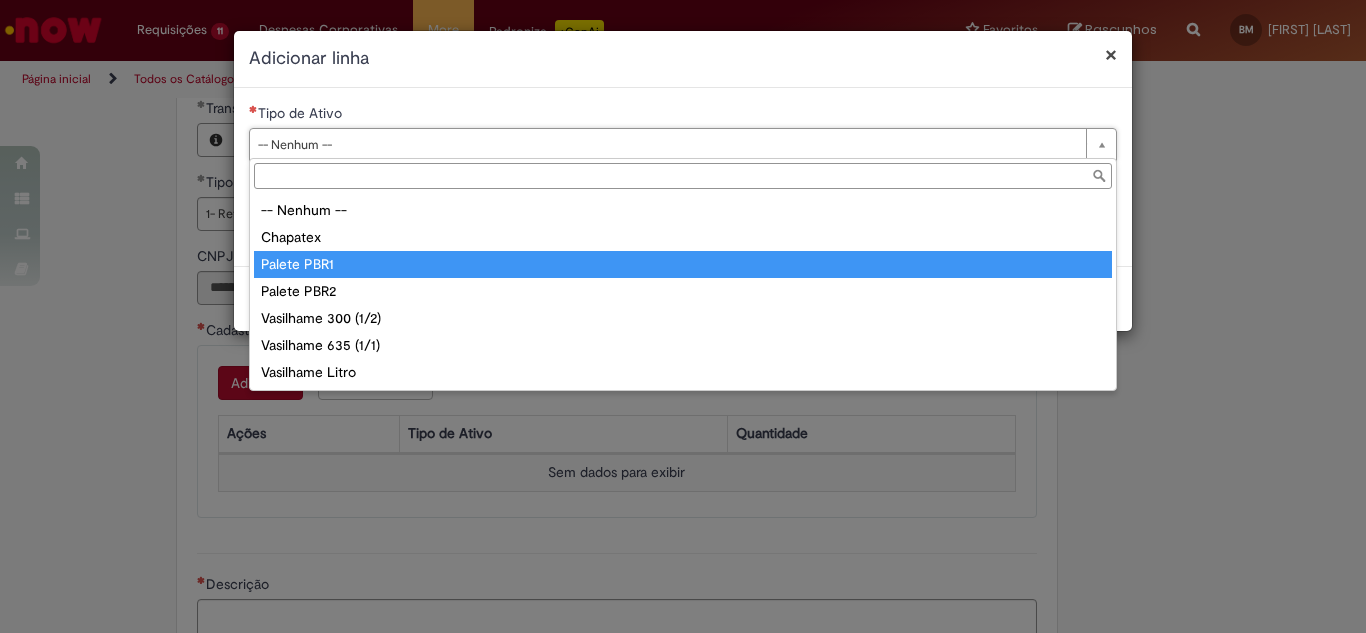 type on "**********" 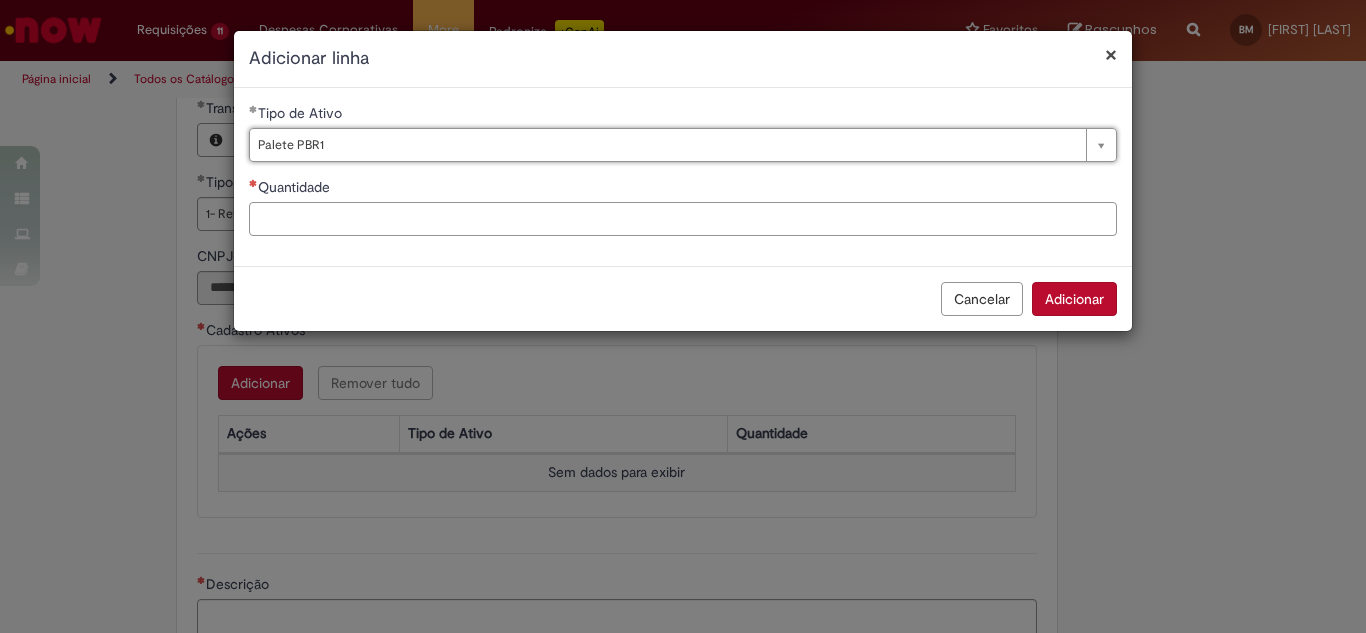 click on "Quantidade" at bounding box center [683, 219] 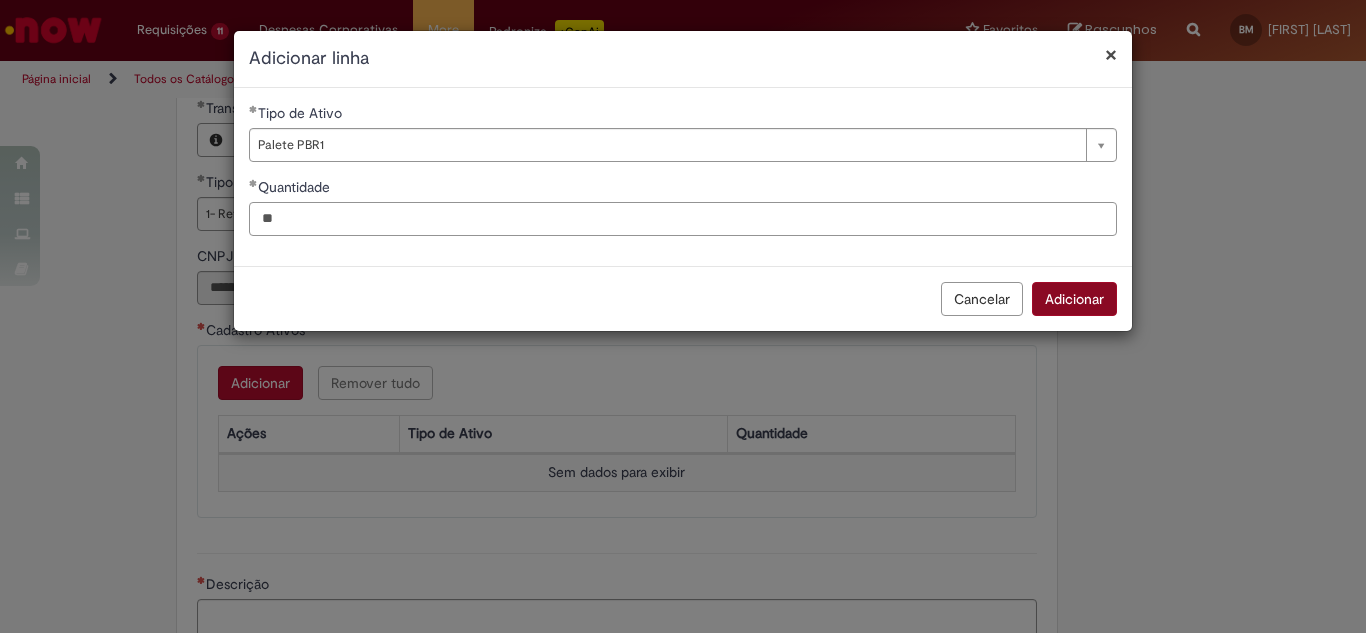 type on "**" 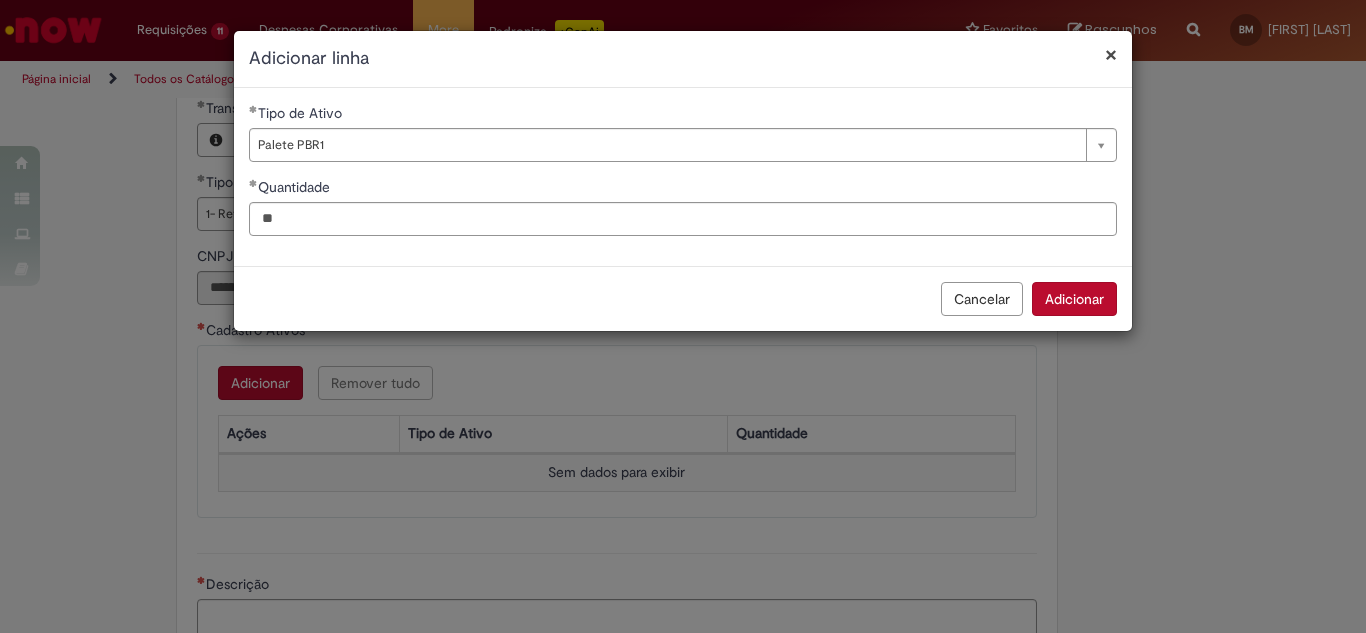 click on "Adicionar" at bounding box center [1074, 299] 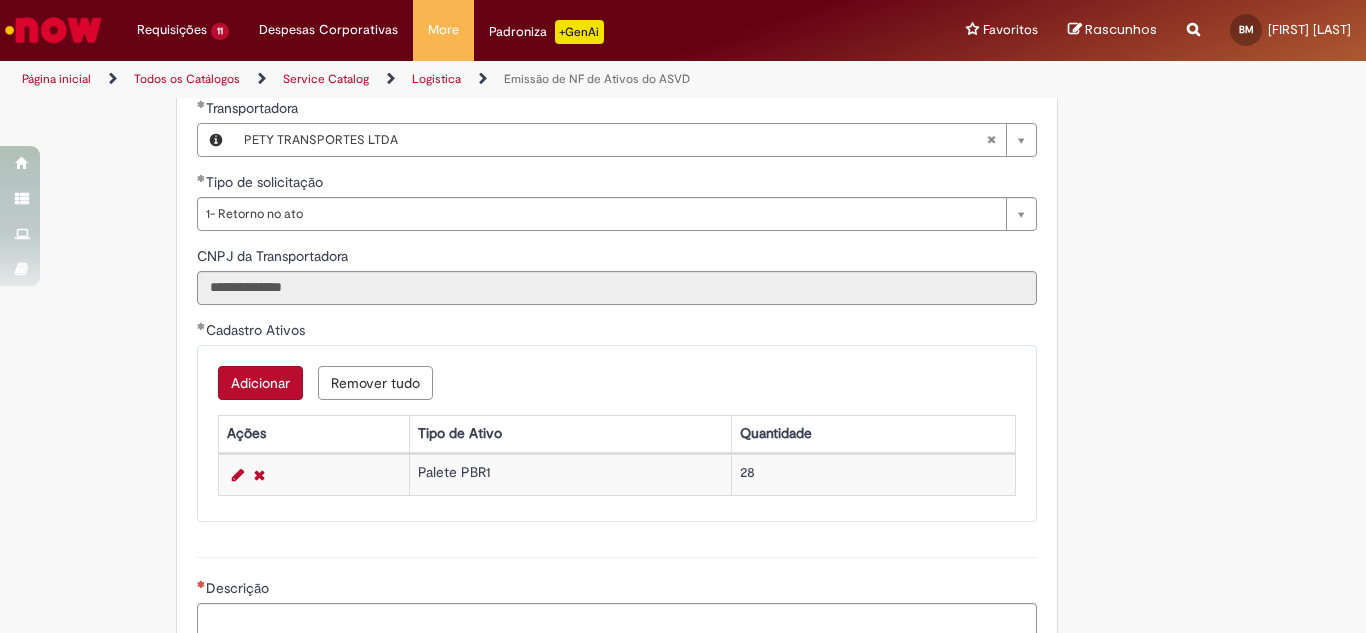 type 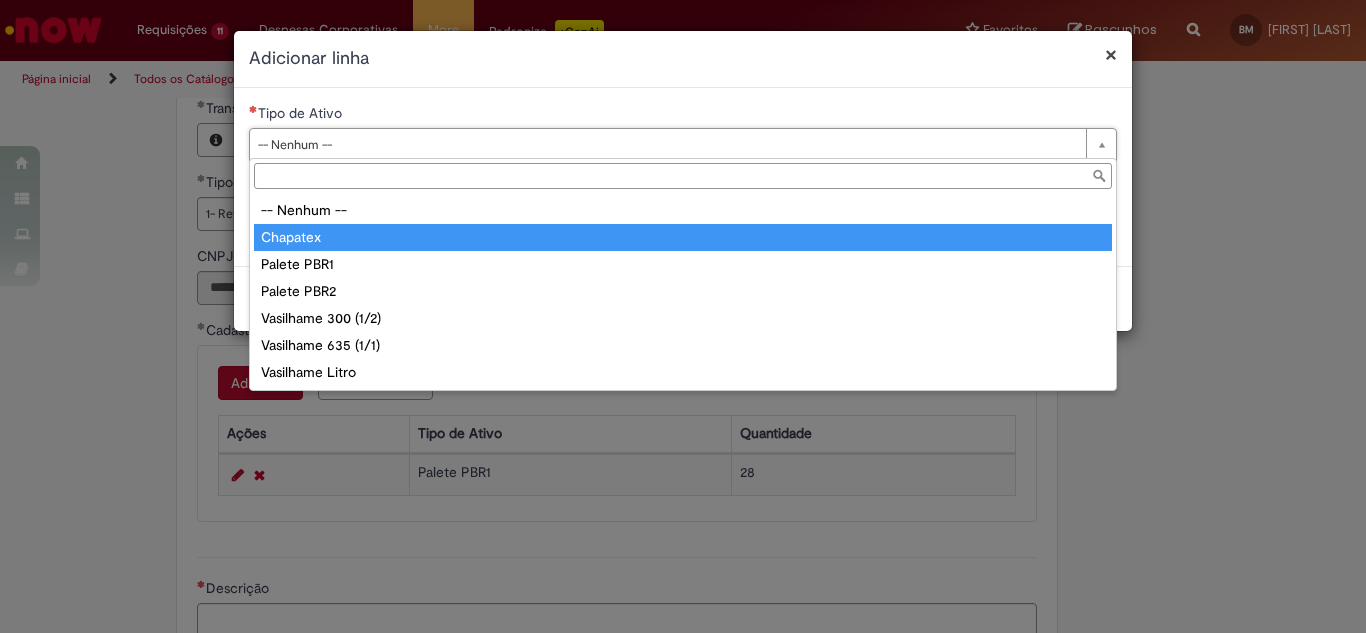 type on "********" 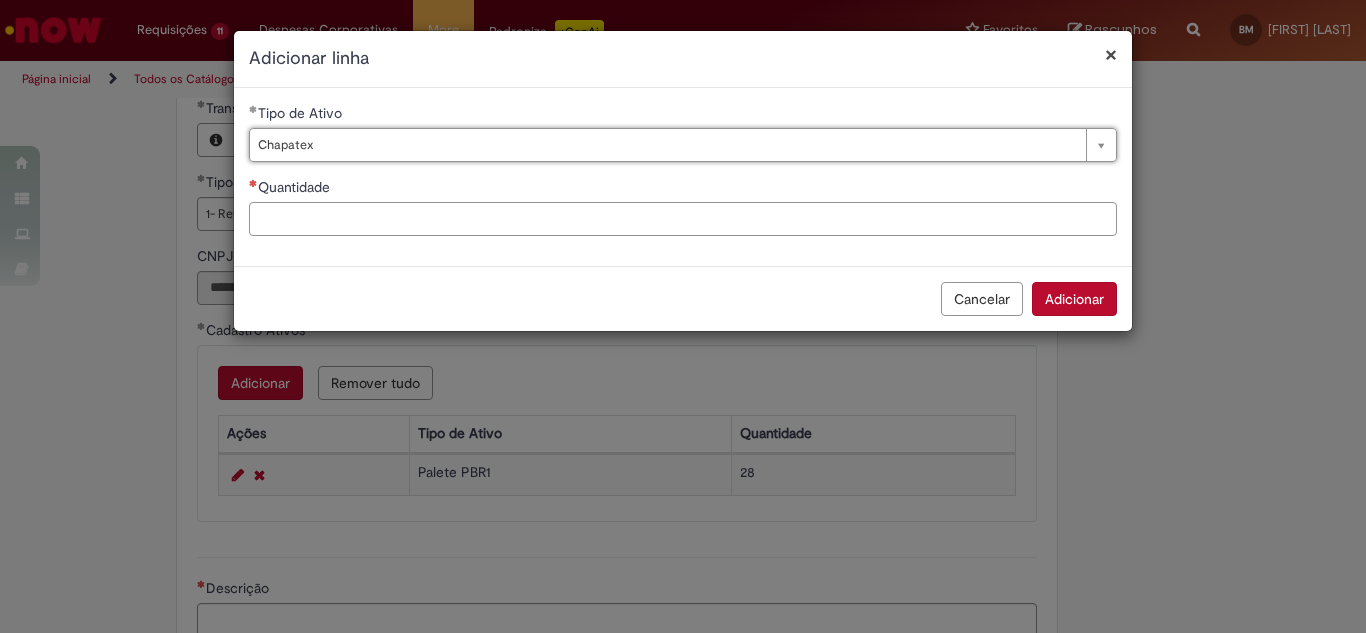 click on "Quantidade" at bounding box center (683, 219) 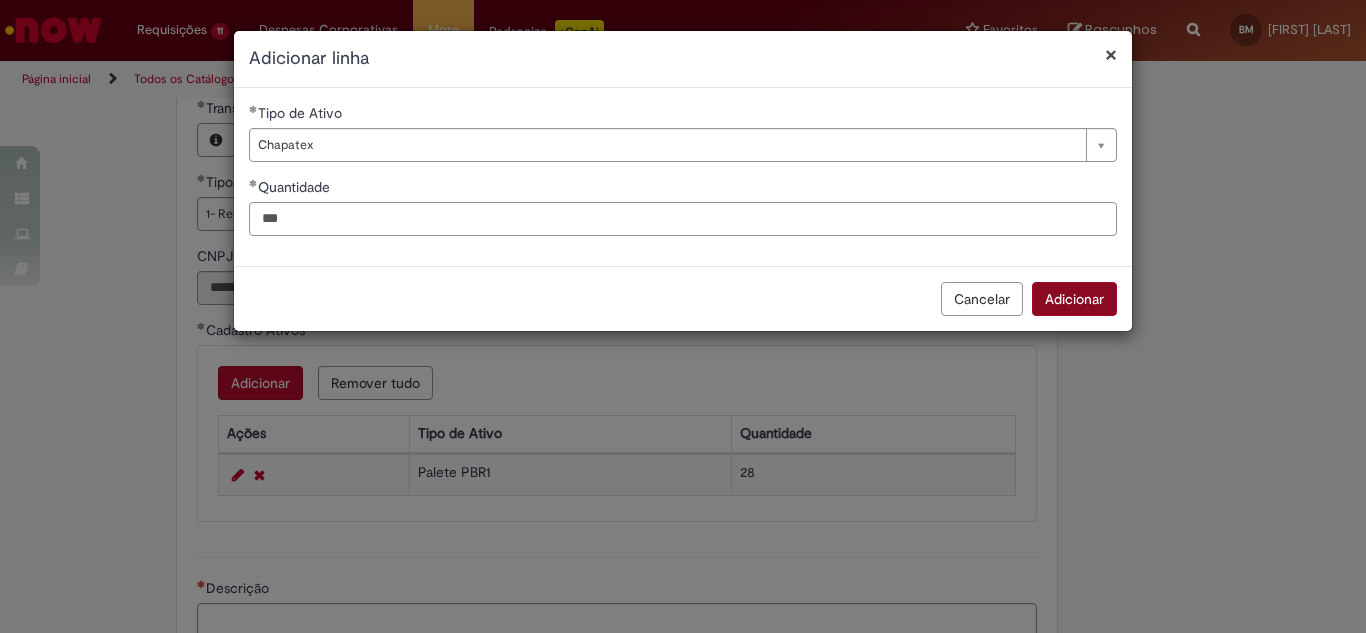 type on "***" 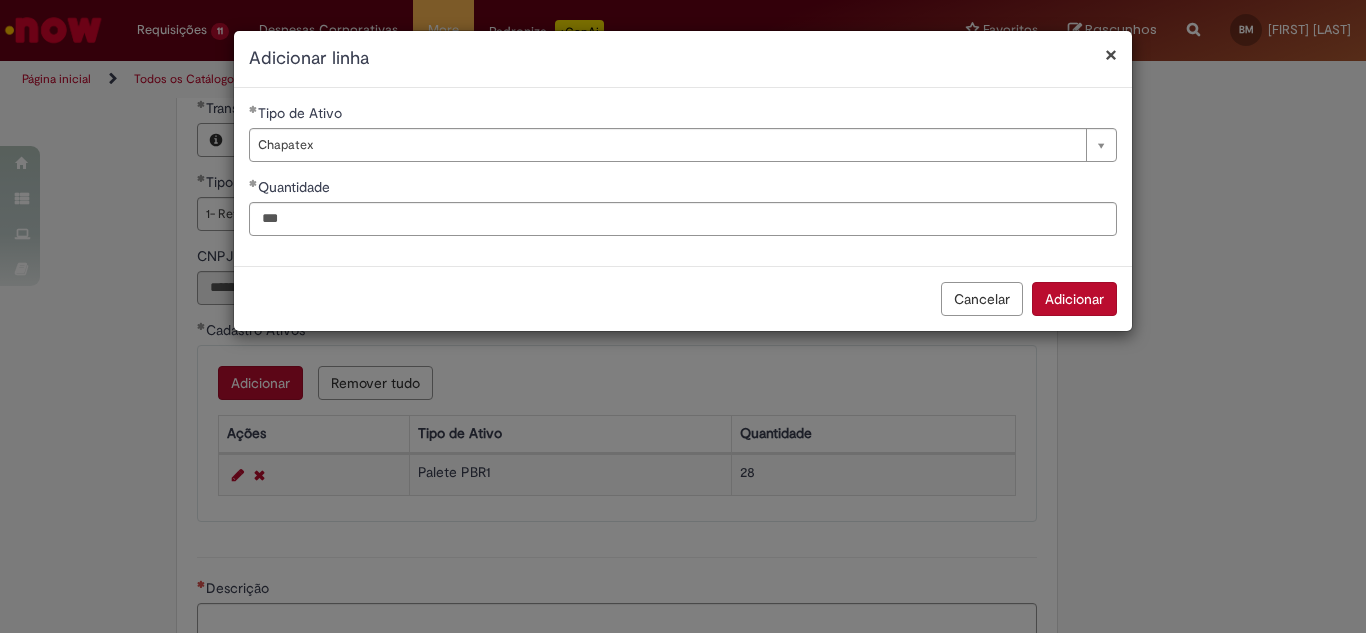 click on "Adicionar" at bounding box center (1074, 299) 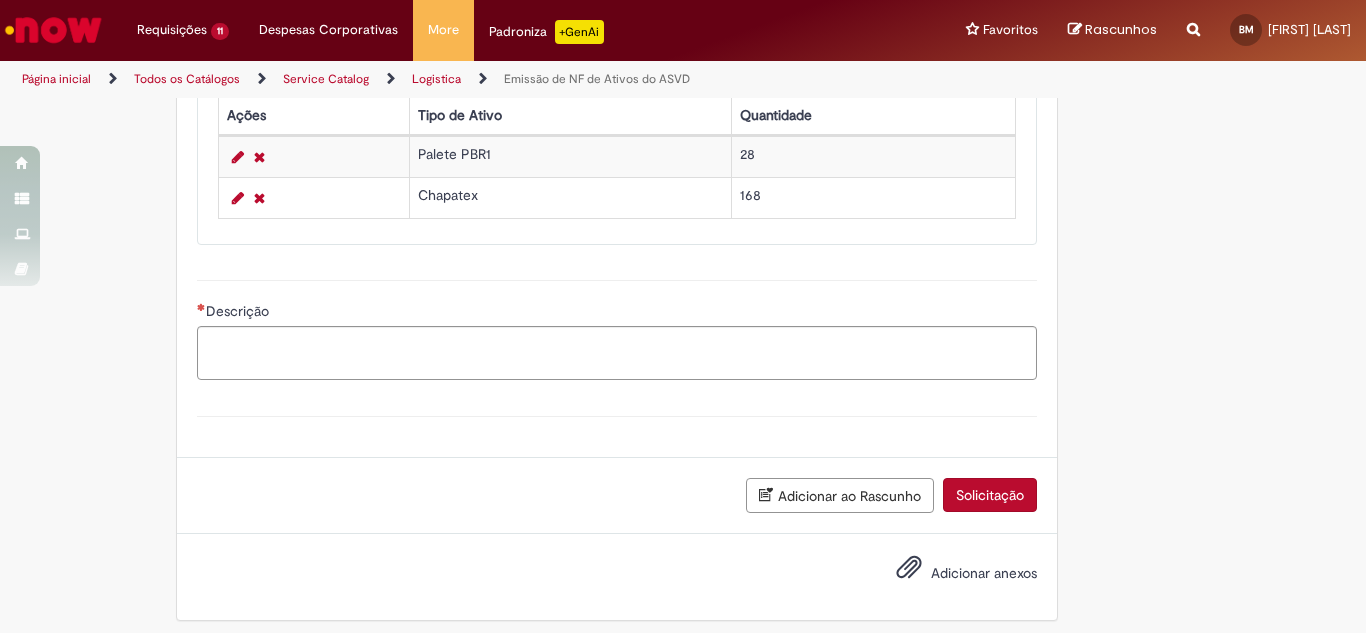 scroll, scrollTop: 1128, scrollLeft: 0, axis: vertical 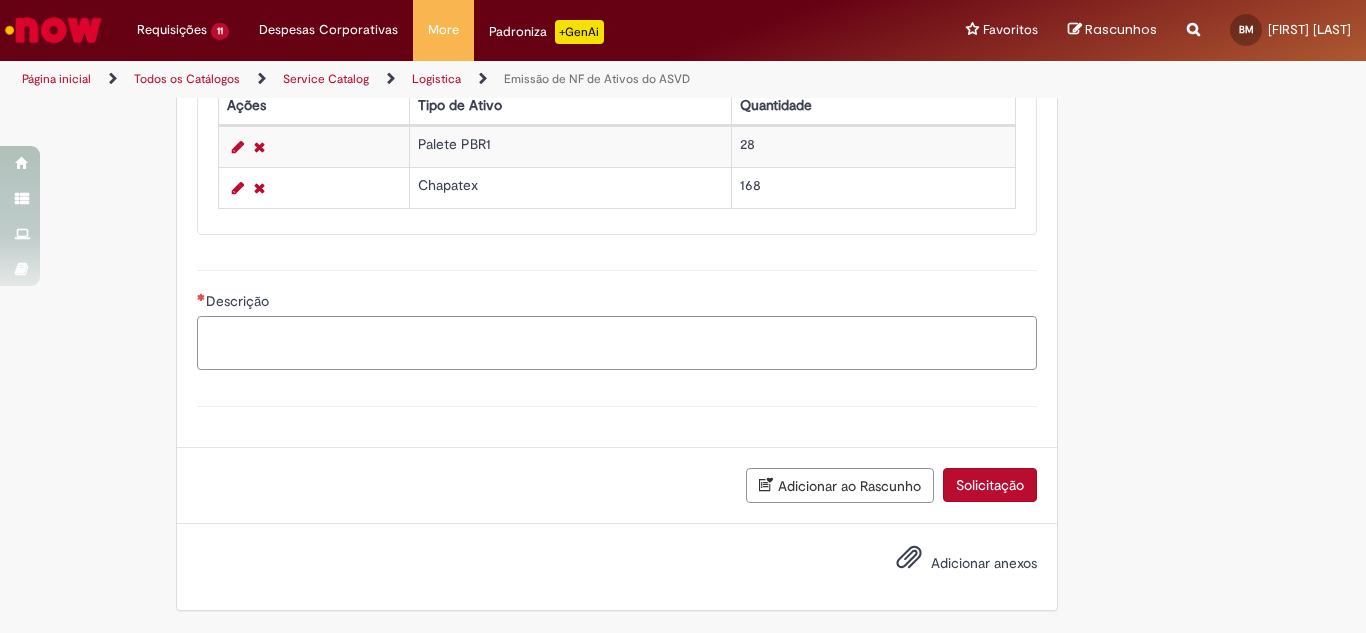 click on "Descrição" at bounding box center [617, 343] 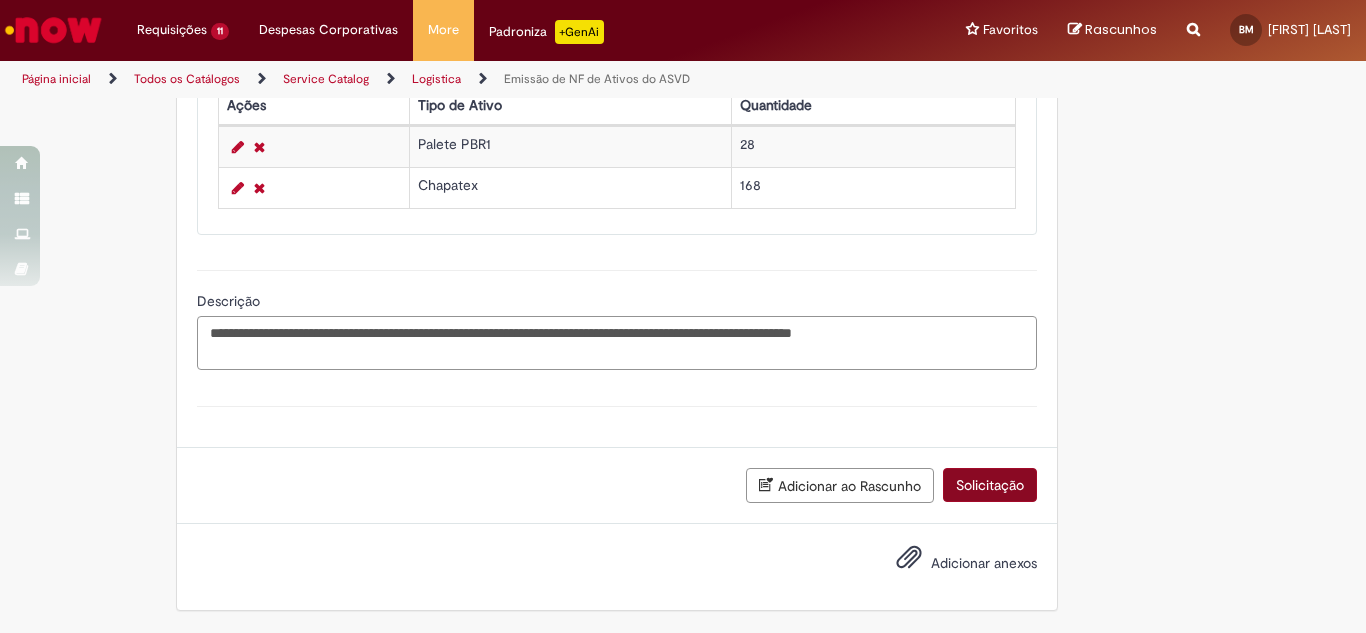type on "**********" 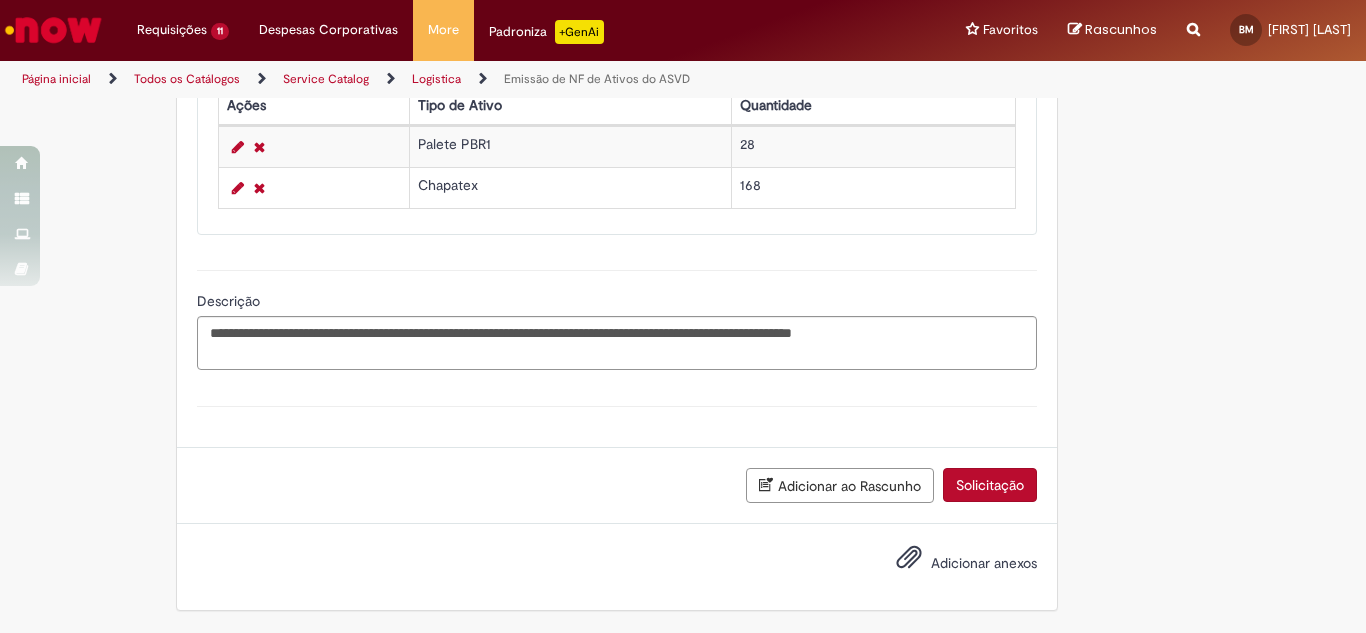 click on "Solicitação" at bounding box center (990, 485) 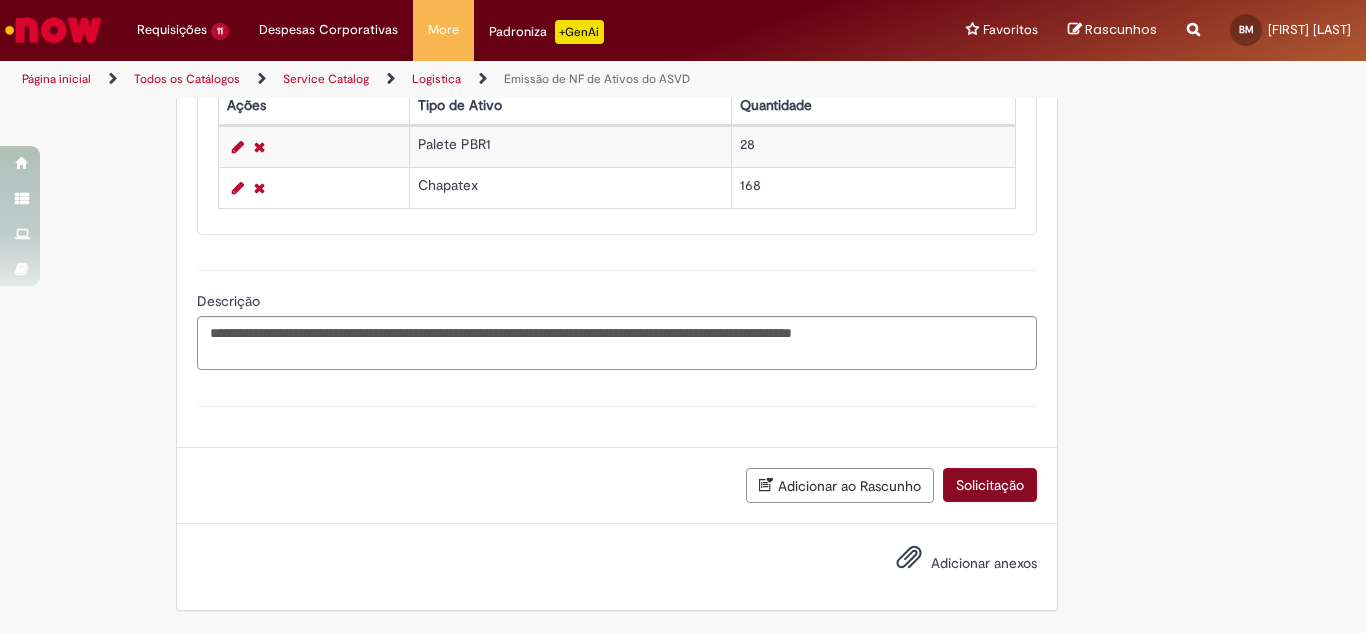 scroll, scrollTop: 1082, scrollLeft: 0, axis: vertical 